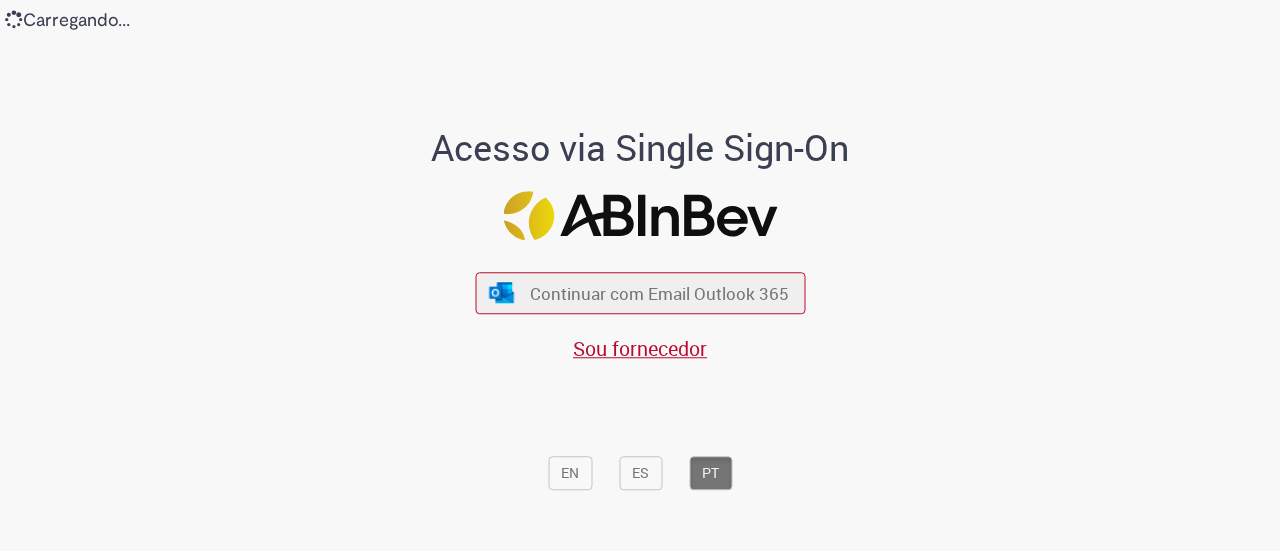 scroll, scrollTop: 0, scrollLeft: 0, axis: both 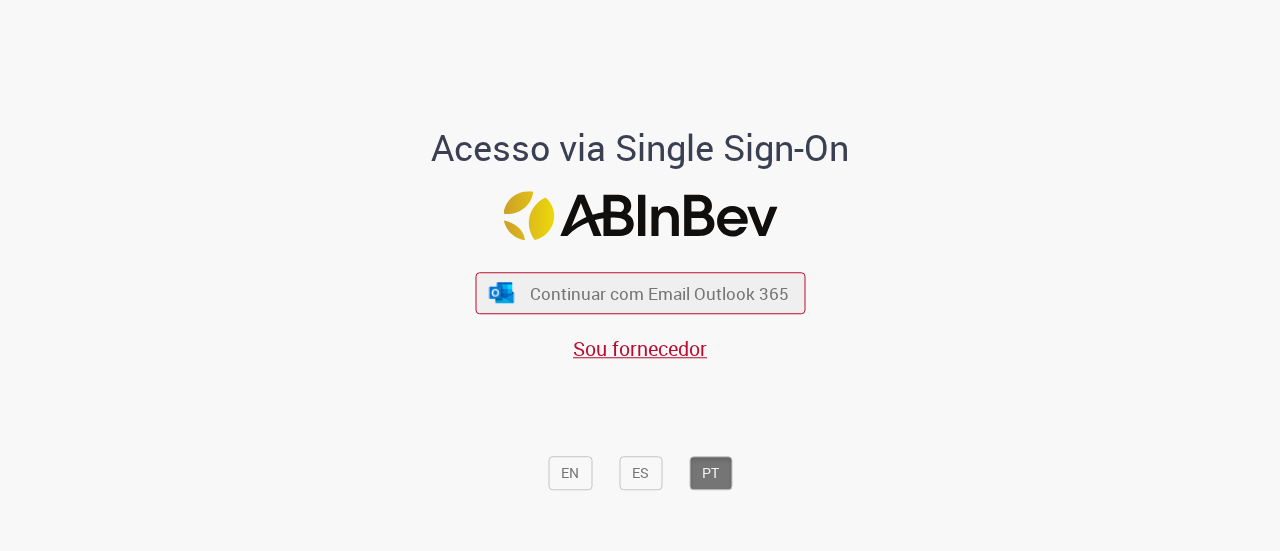 click on "EN   ES   PT" at bounding box center (640, 432) 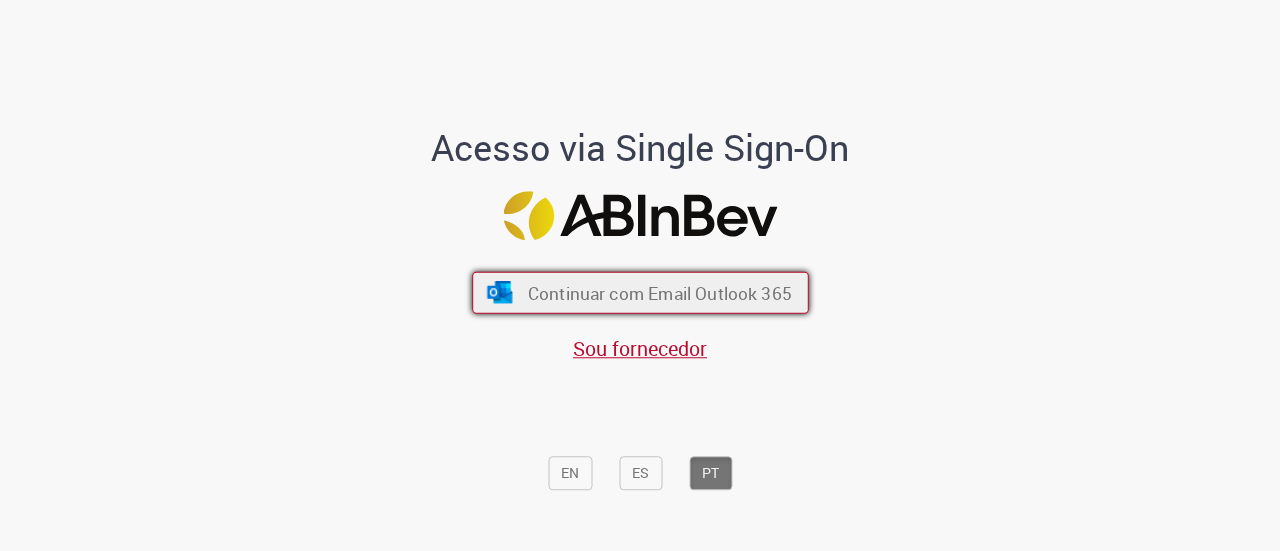 click on "Continuar com Email Outlook 365" at bounding box center [640, 293] 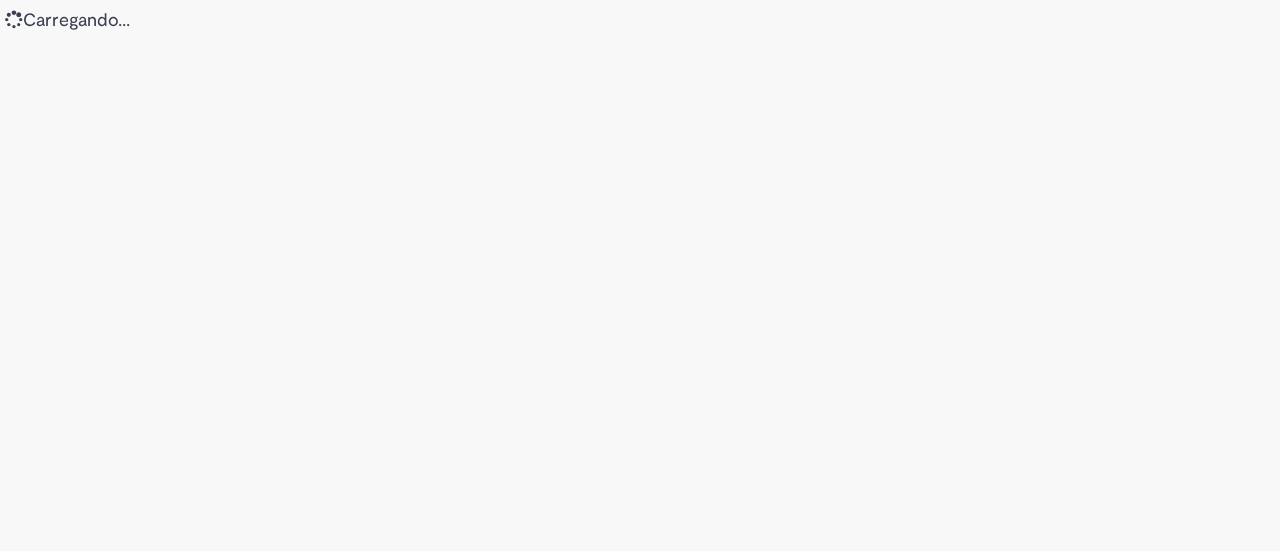 scroll, scrollTop: 0, scrollLeft: 0, axis: both 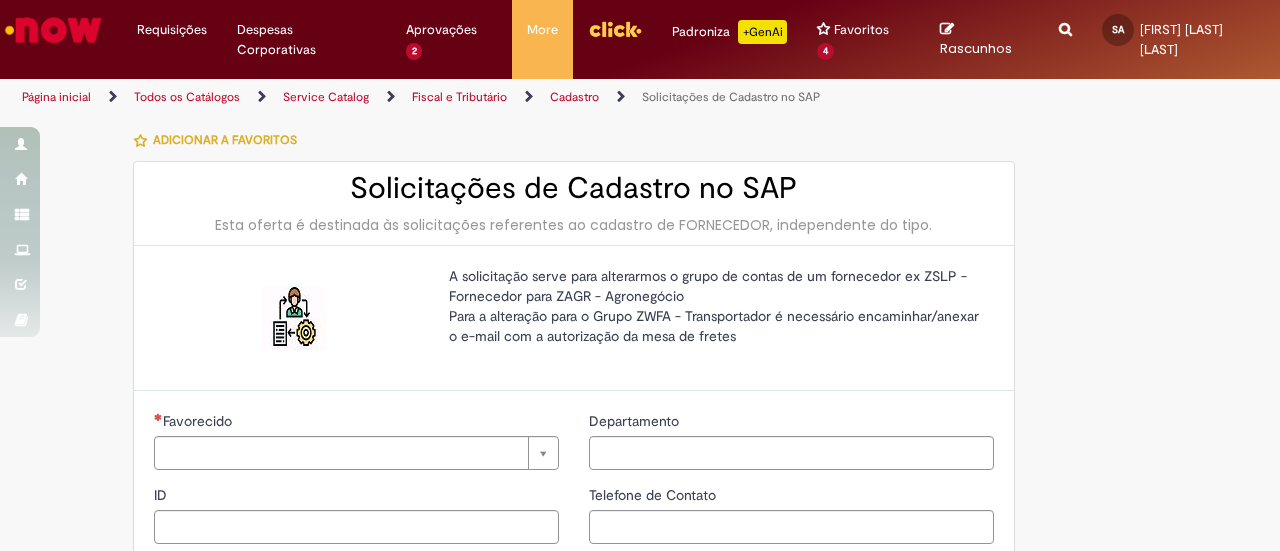 type on "********" 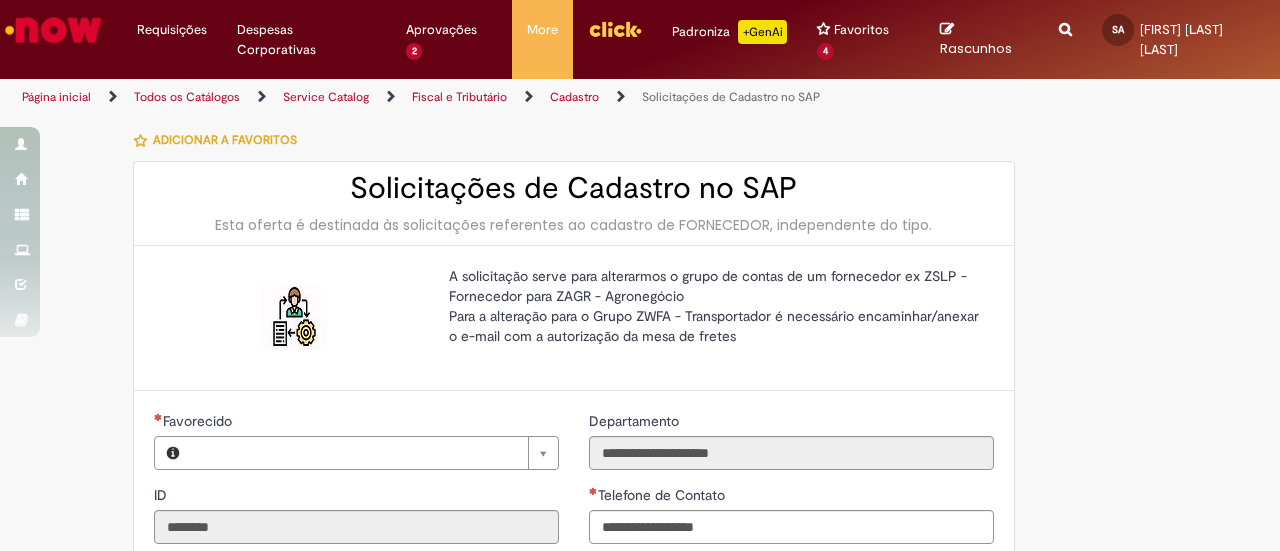 type on "**********" 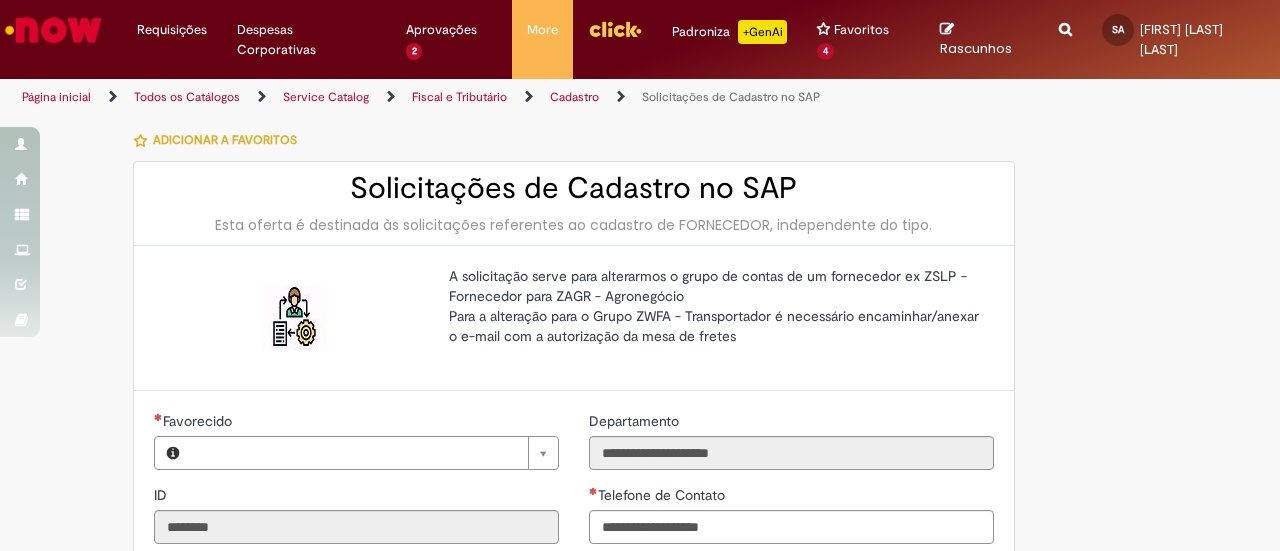 type on "**********" 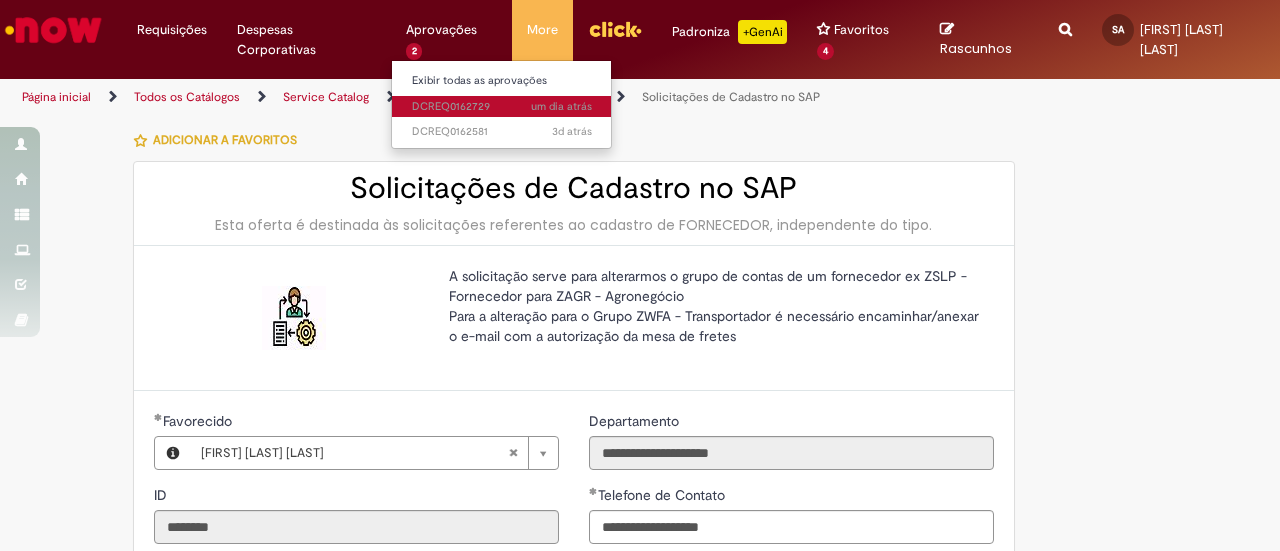 click on "um dia atrás um dia atrás  DCREQ0162729" at bounding box center [502, 107] 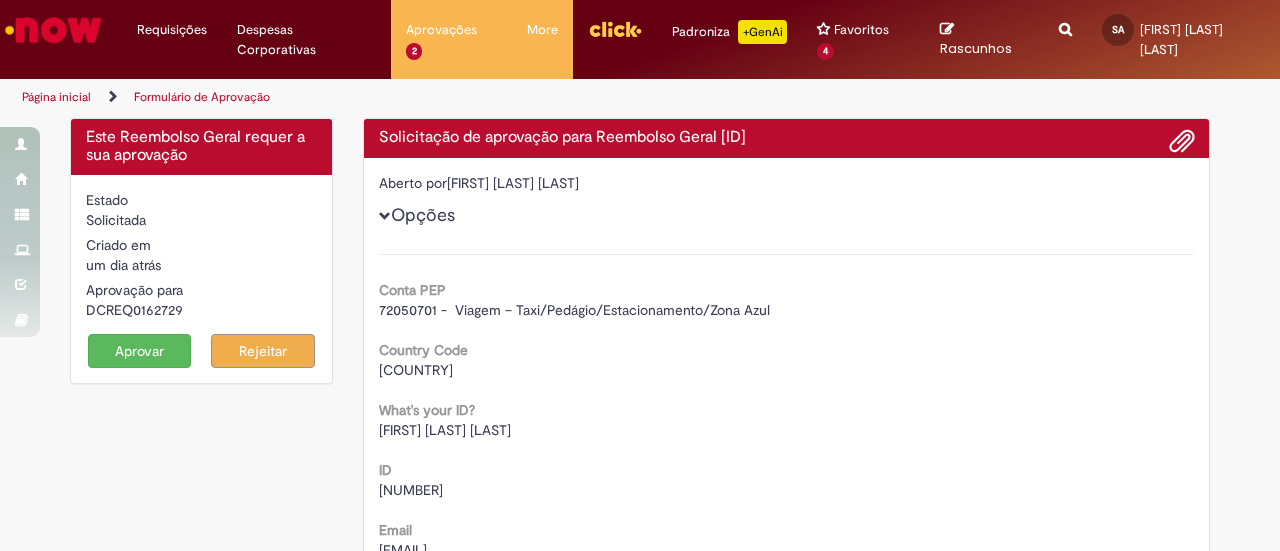 click on "Aprovar" at bounding box center (140, 351) 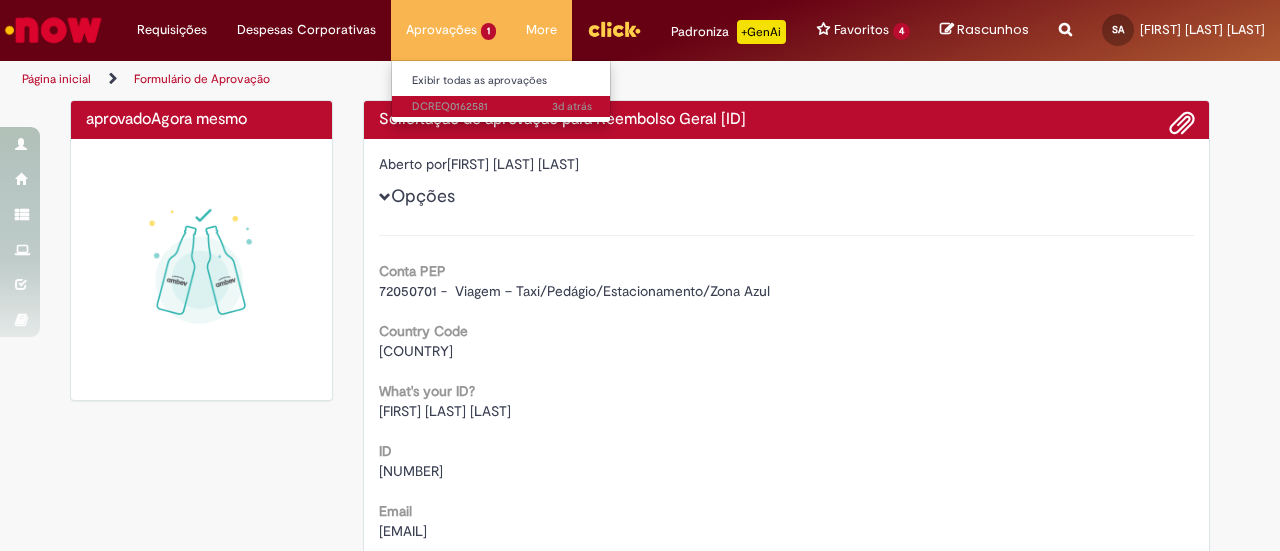 click on "3d atrás 3 dias atrás  DCREQ0162581" at bounding box center [502, 107] 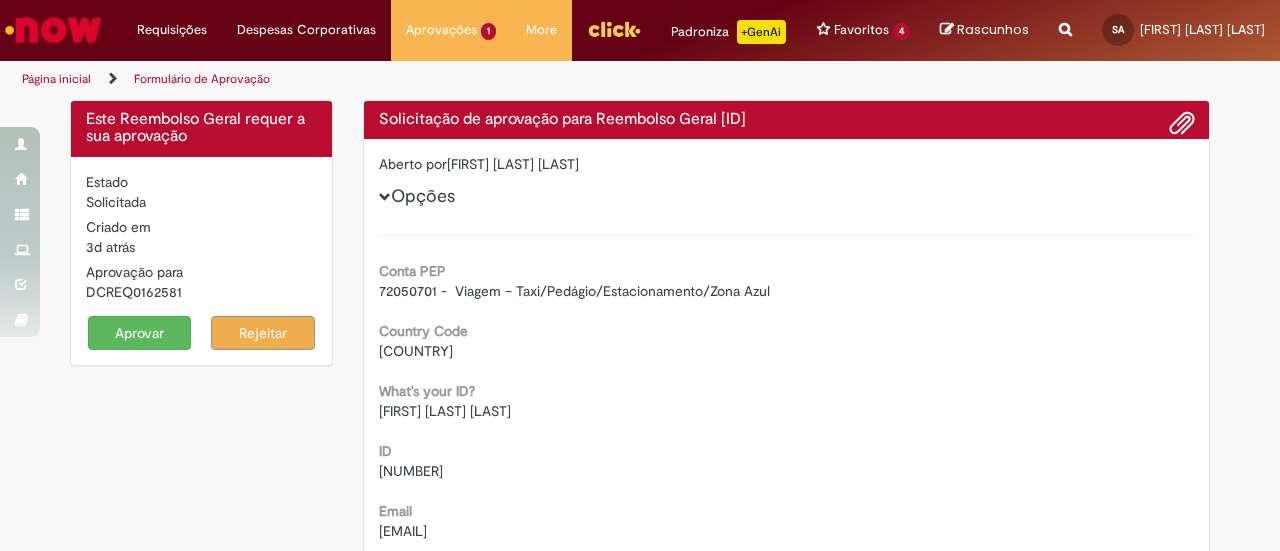 click on "Aprovar" at bounding box center (140, 333) 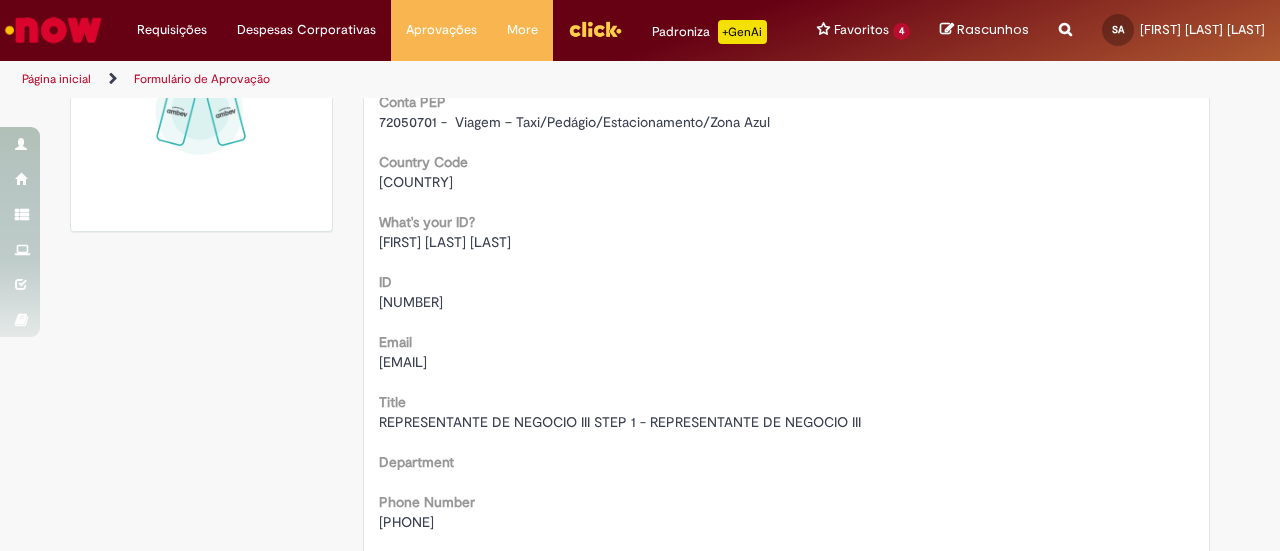 scroll, scrollTop: 0, scrollLeft: 0, axis: both 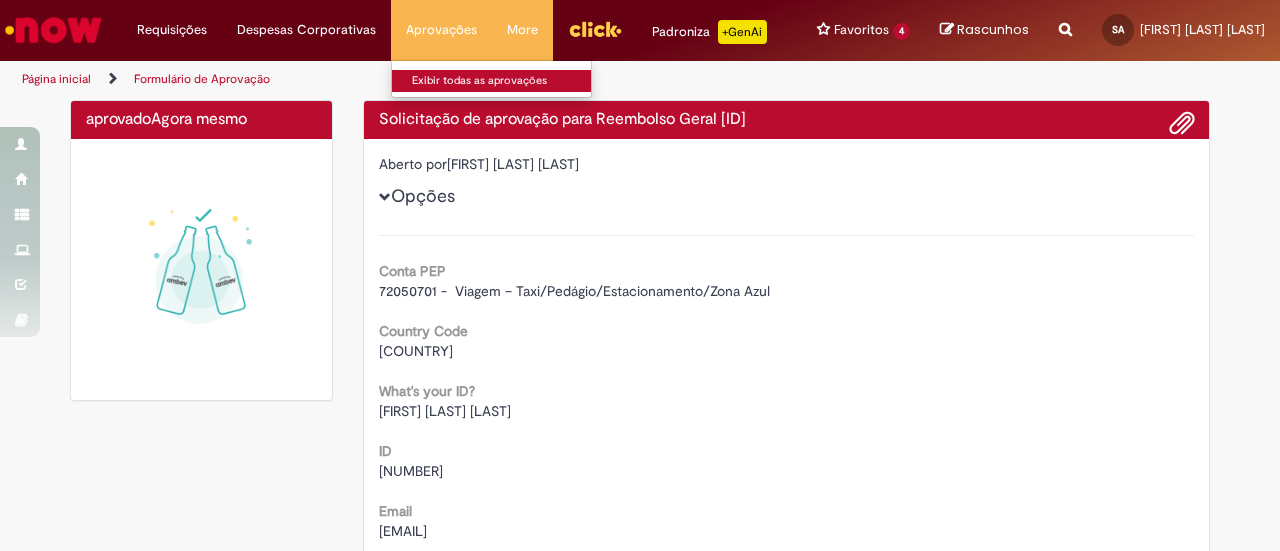 click on "Exibir todas as aprovações" at bounding box center (502, 81) 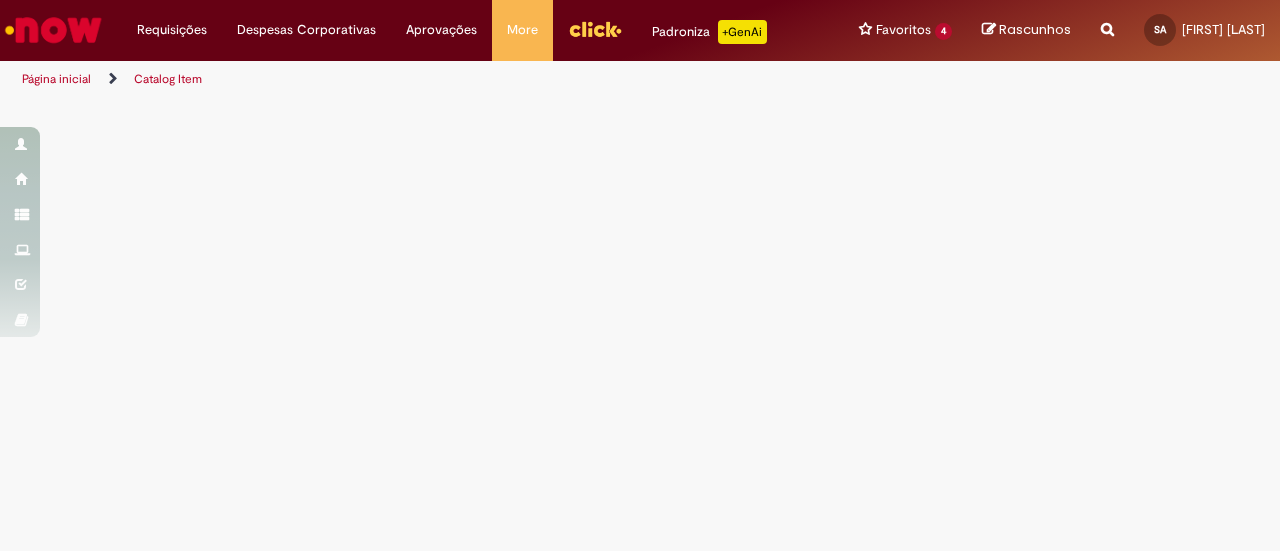 scroll, scrollTop: 0, scrollLeft: 0, axis: both 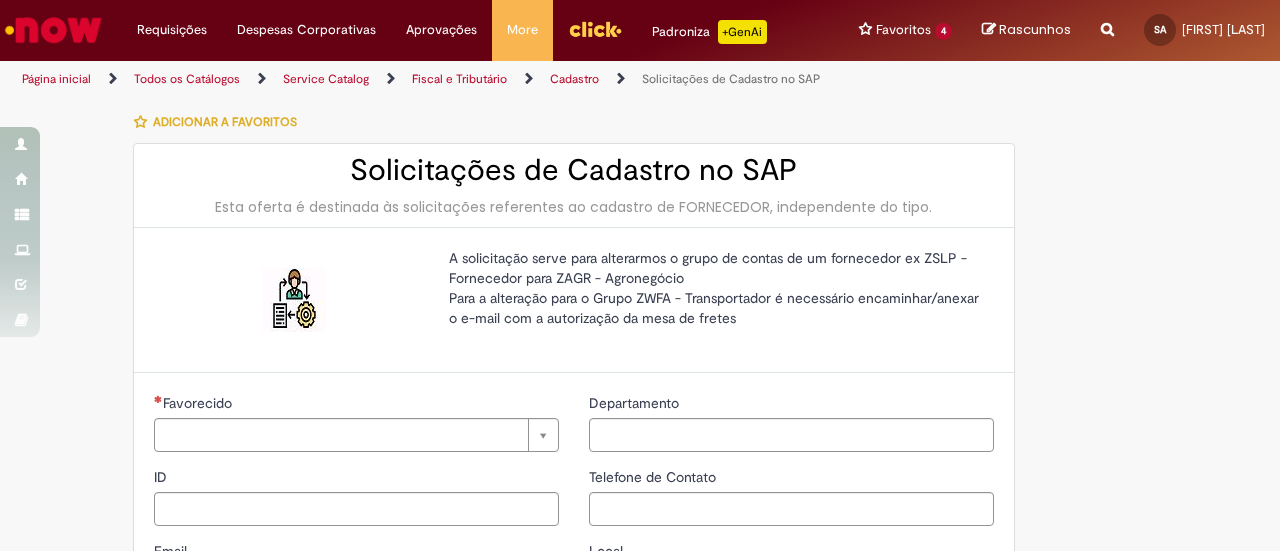 type on "********" 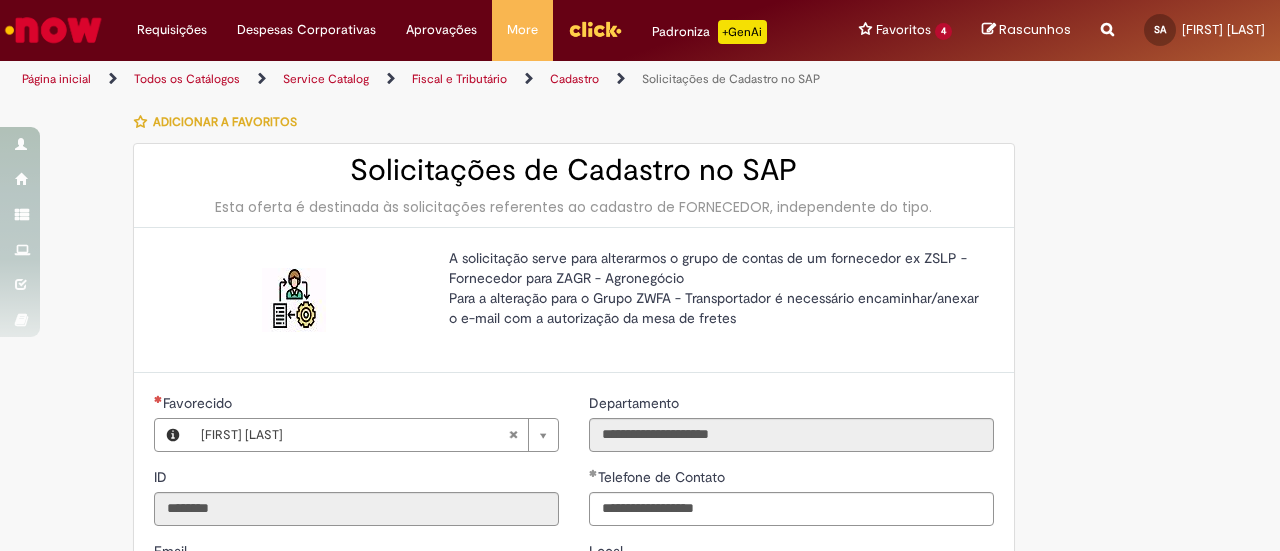 type on "**********" 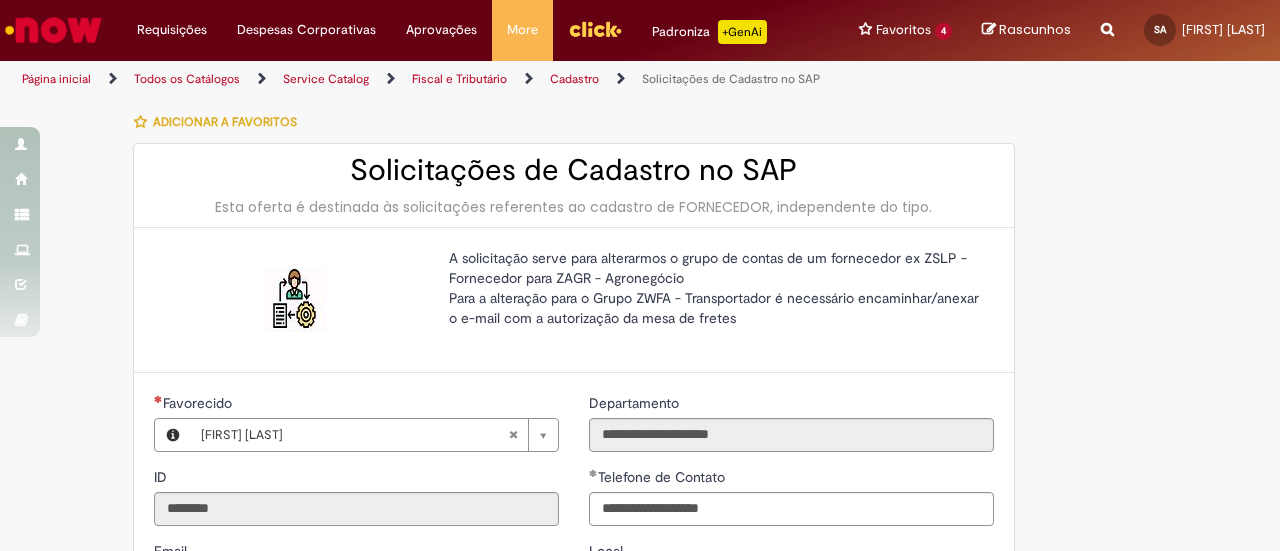 type on "**********" 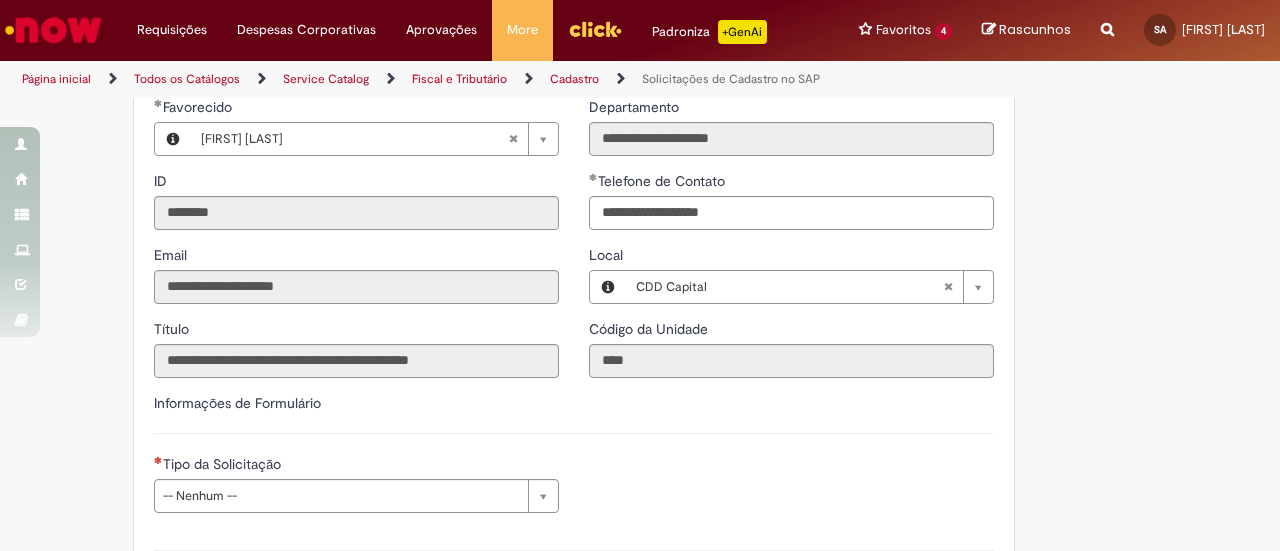 scroll, scrollTop: 398, scrollLeft: 0, axis: vertical 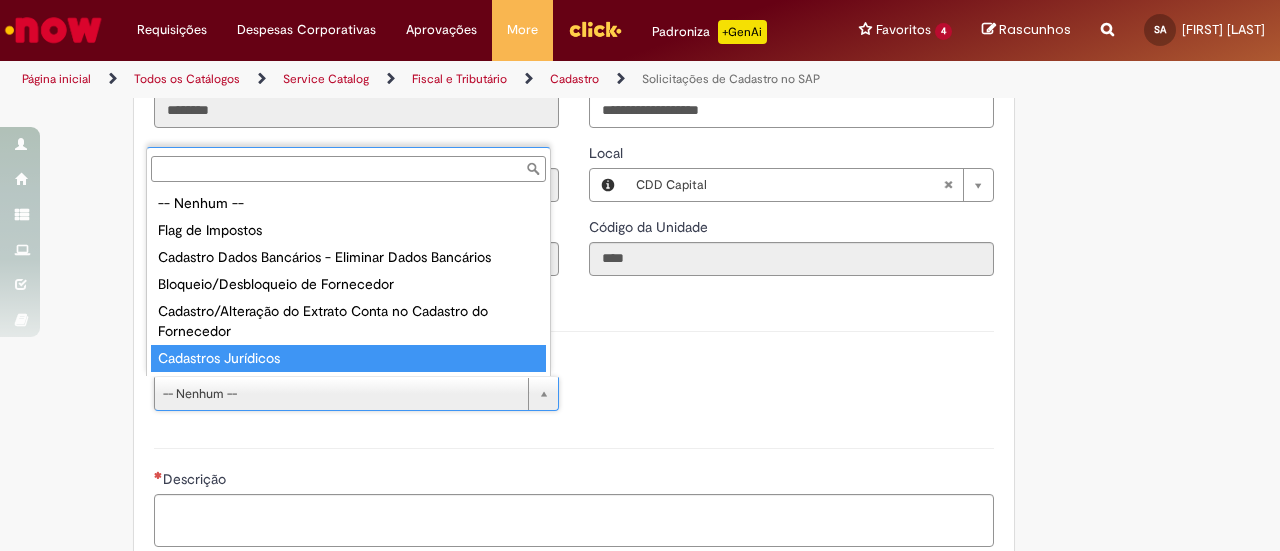 type on "**********" 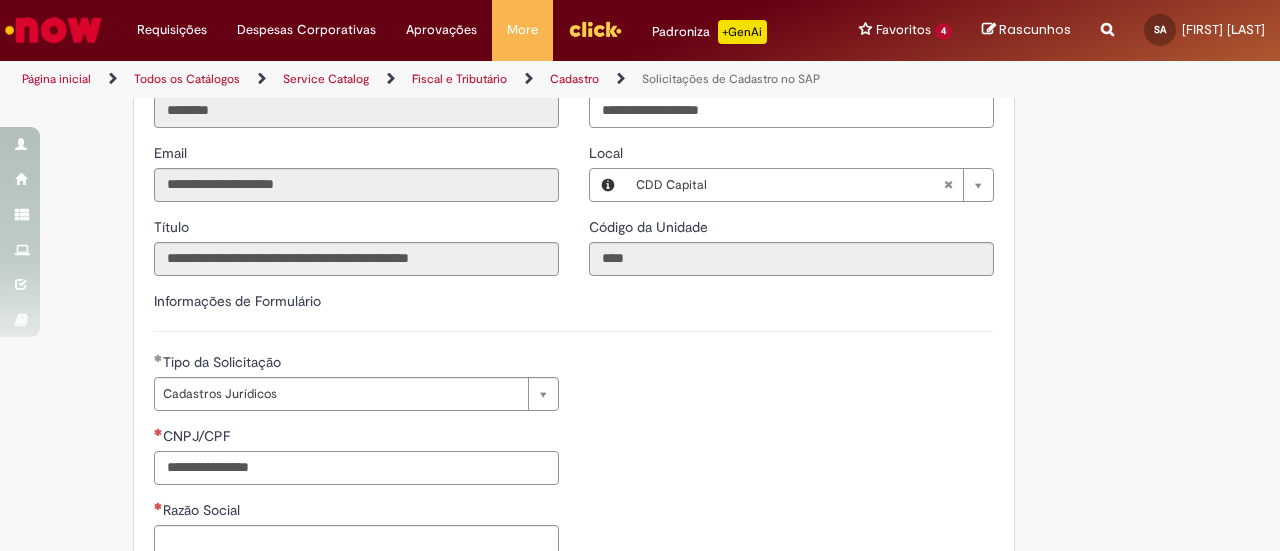 click on "CNPJ/CPF" at bounding box center [356, 468] 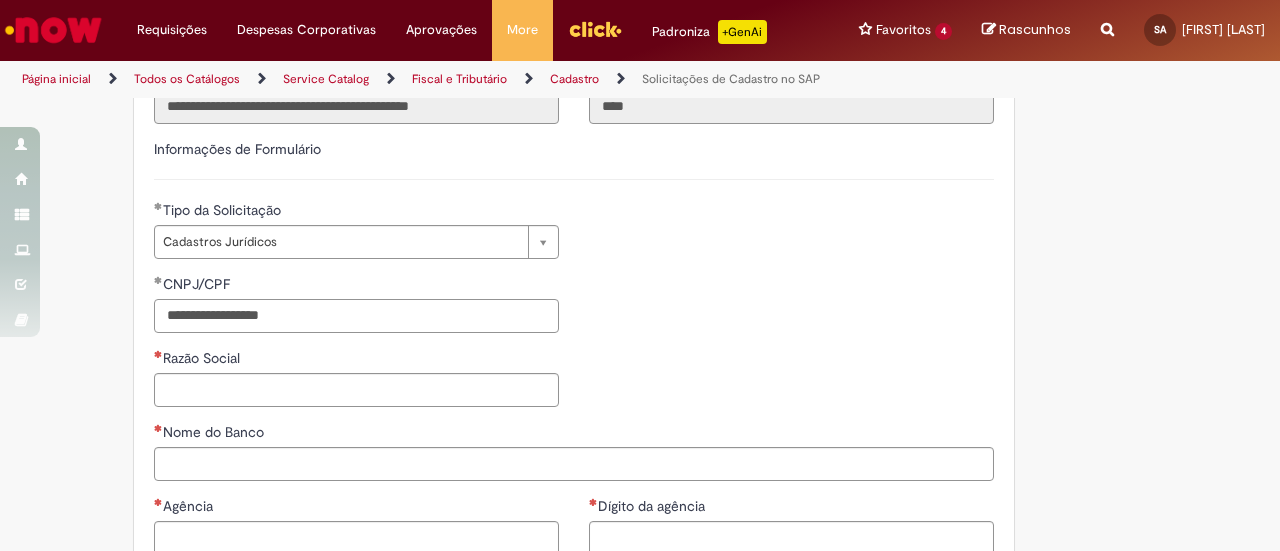 scroll, scrollTop: 552, scrollLeft: 0, axis: vertical 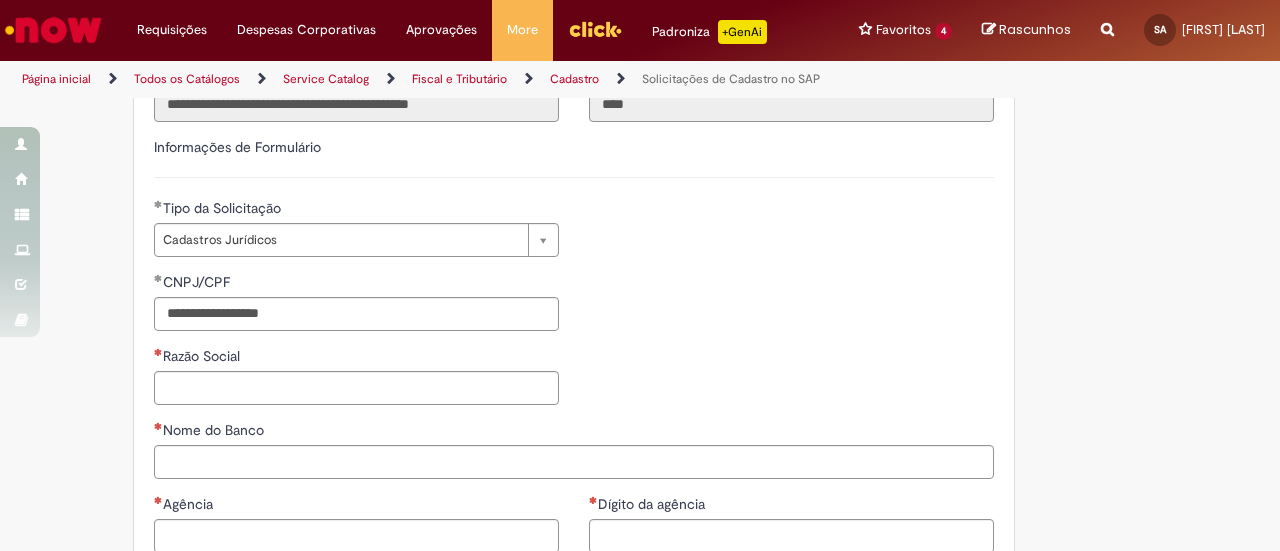 type on "**********" 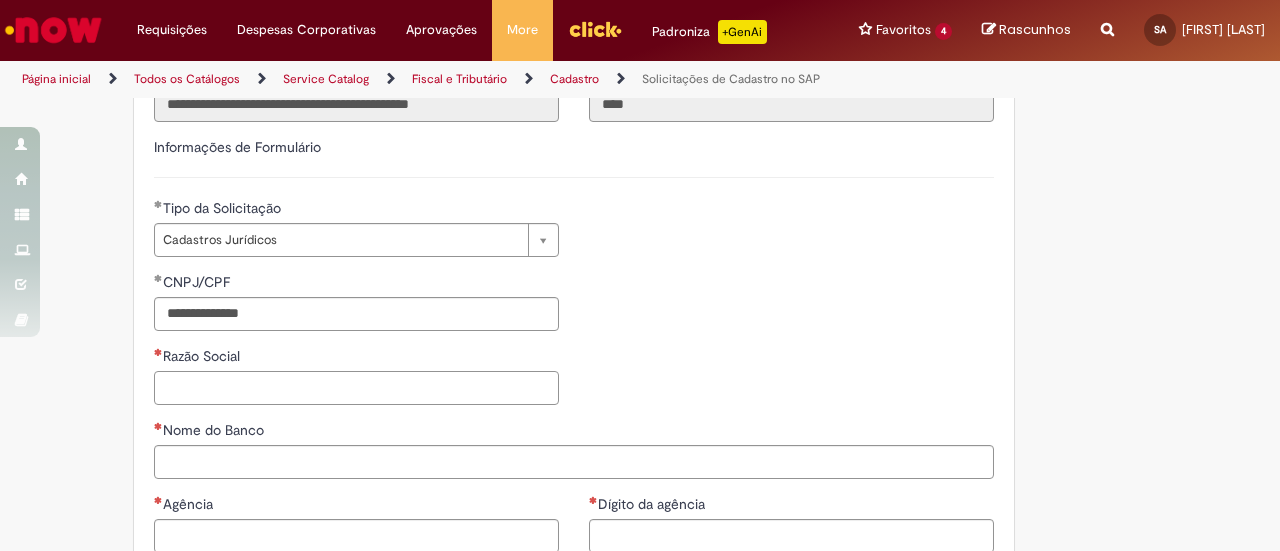 click on "Razão Social" at bounding box center [356, 388] 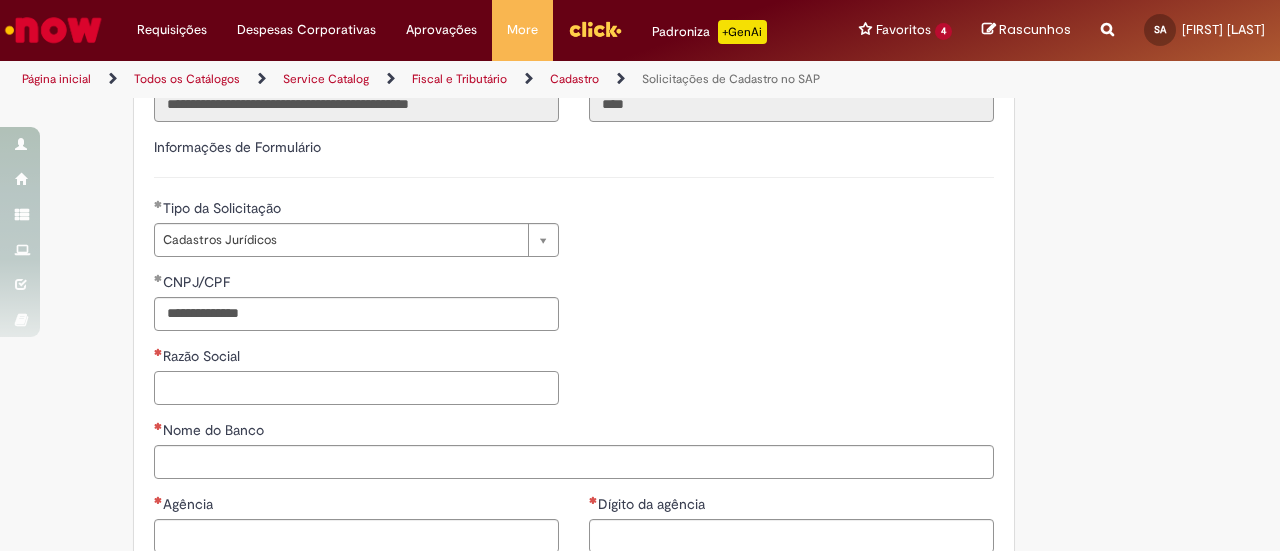 paste on "**********" 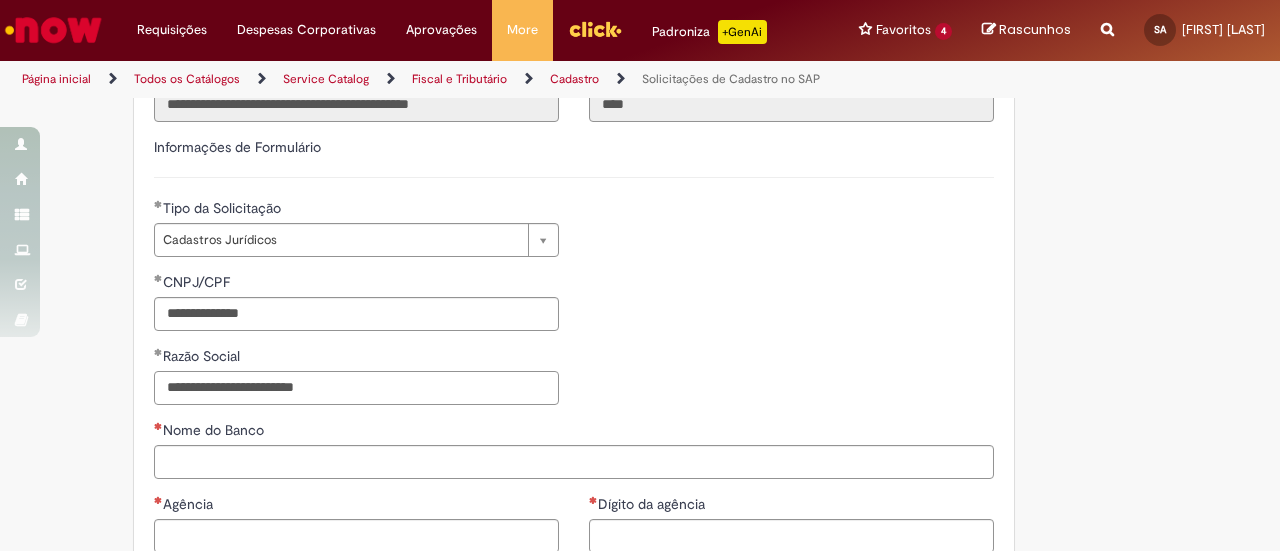 type on "**********" 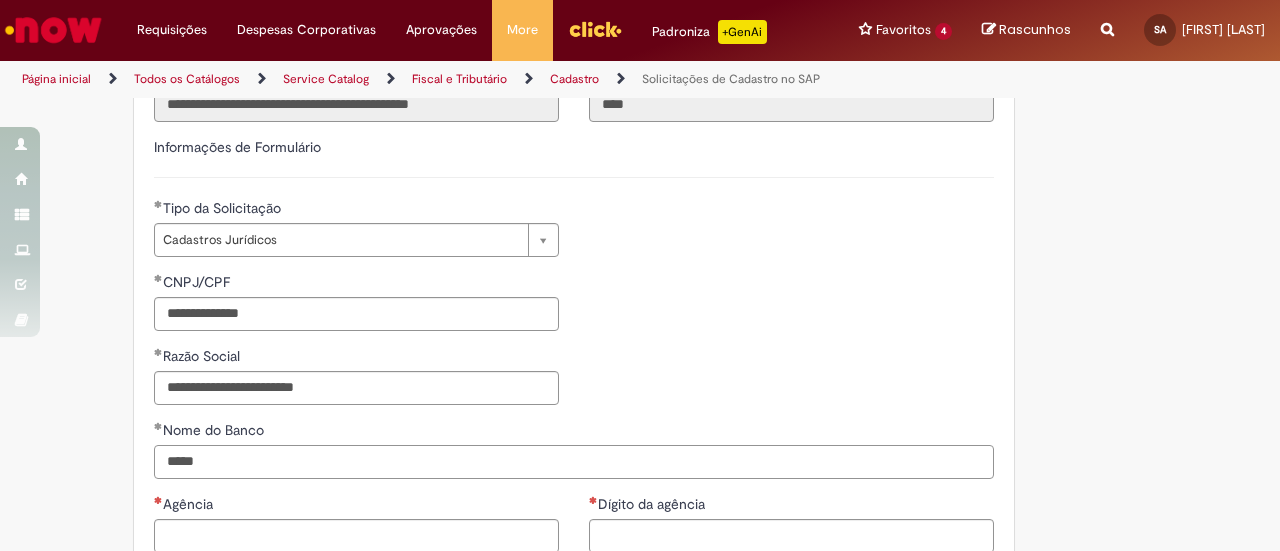 type on "*****" 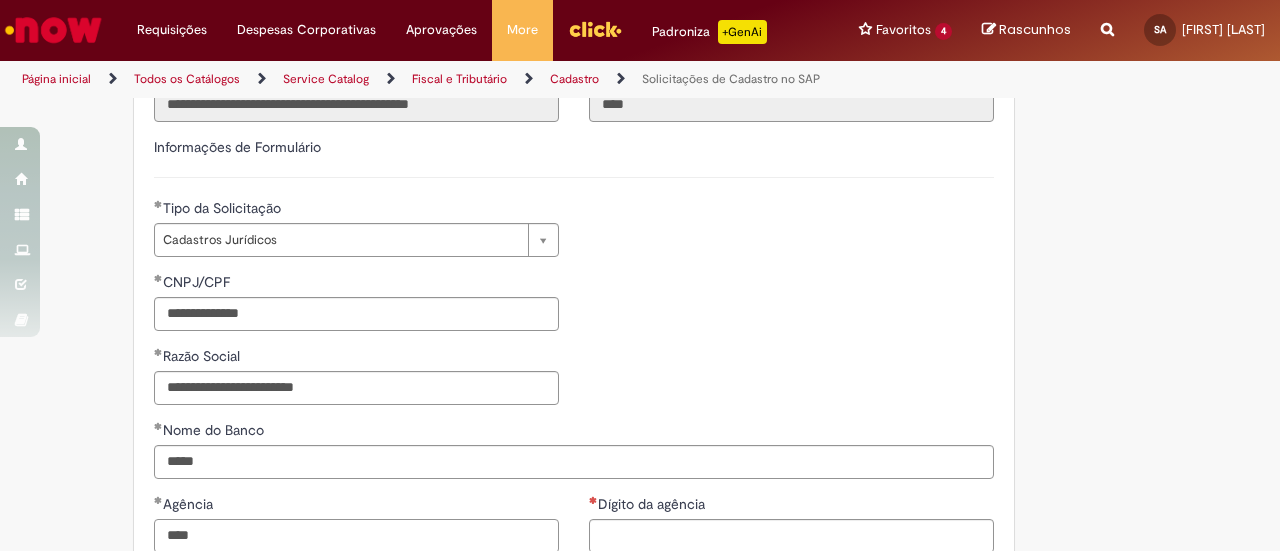 type on "****" 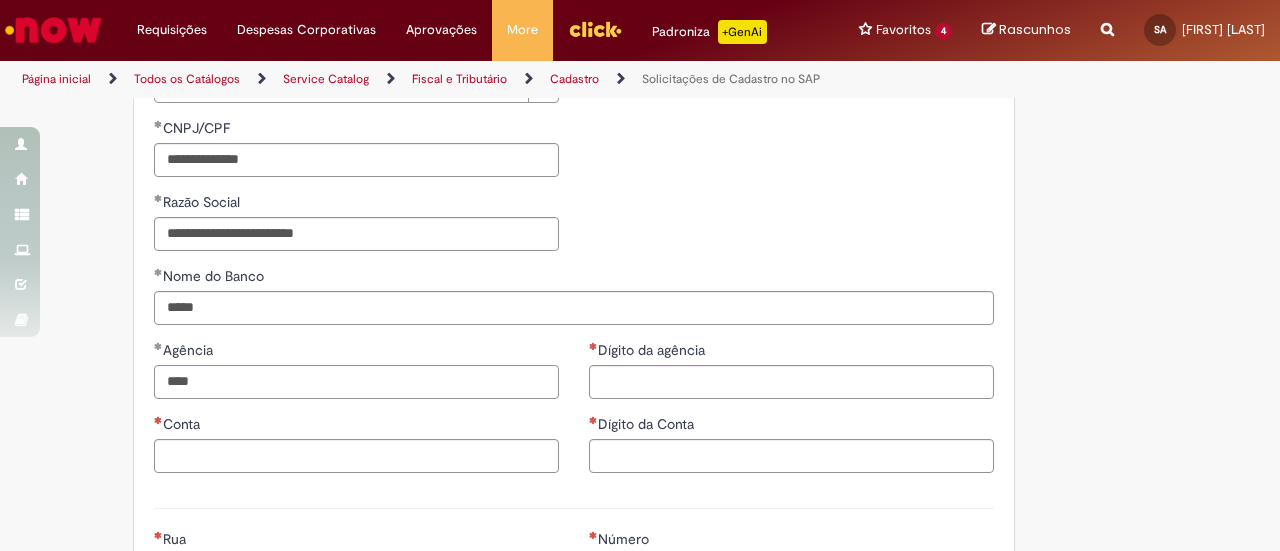scroll, scrollTop: 707, scrollLeft: 0, axis: vertical 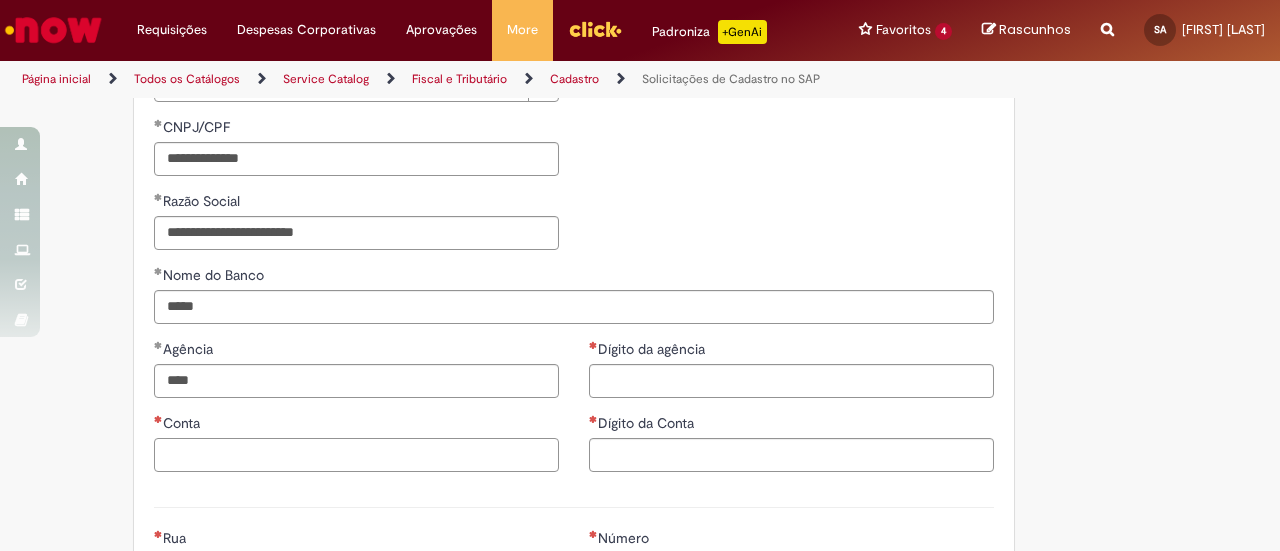 click on "Conta" at bounding box center [356, 455] 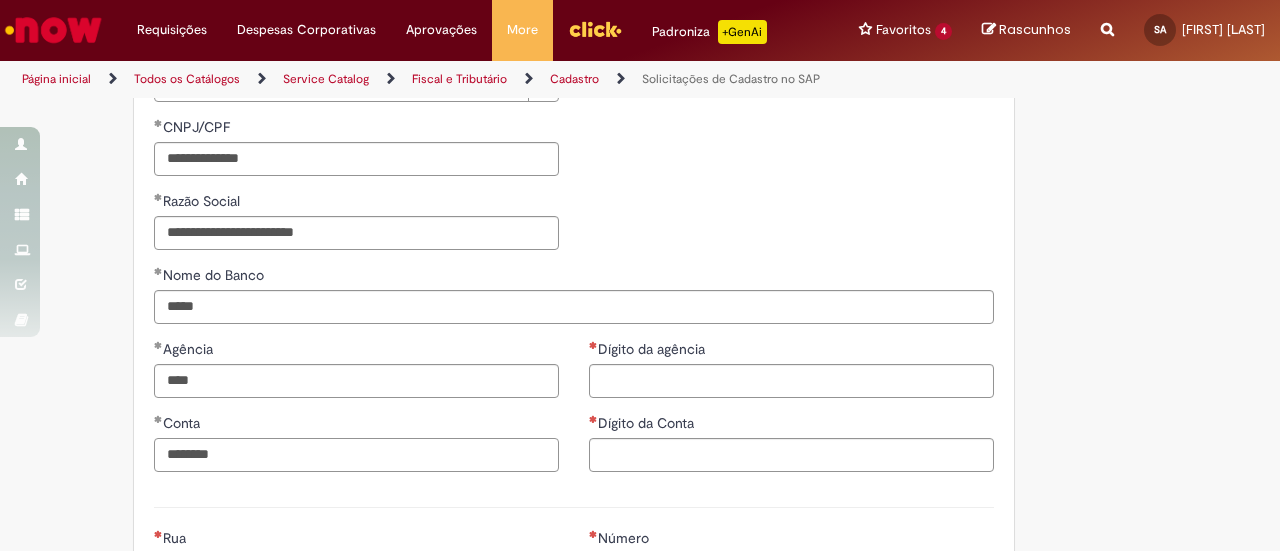 type on "********" 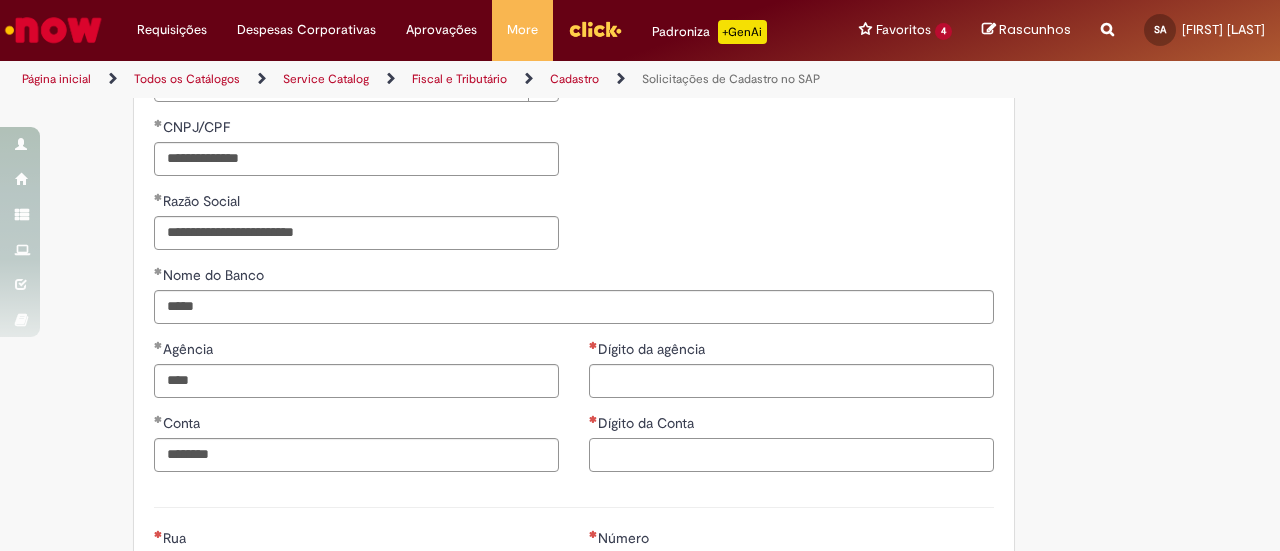 click on "Dígito da Conta" at bounding box center [791, 455] 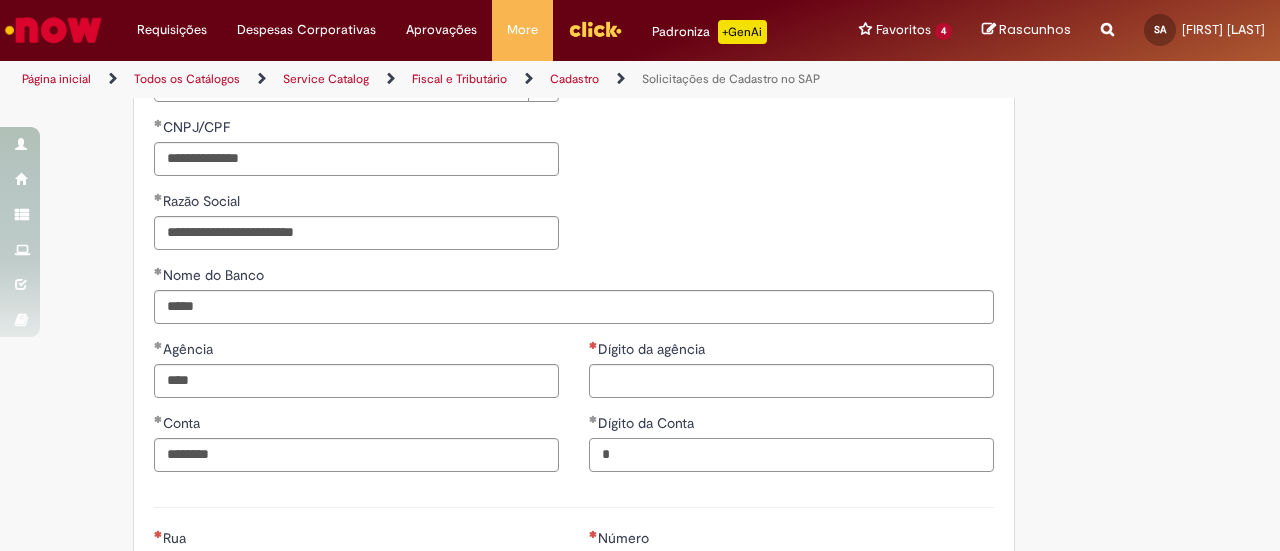 type on "*" 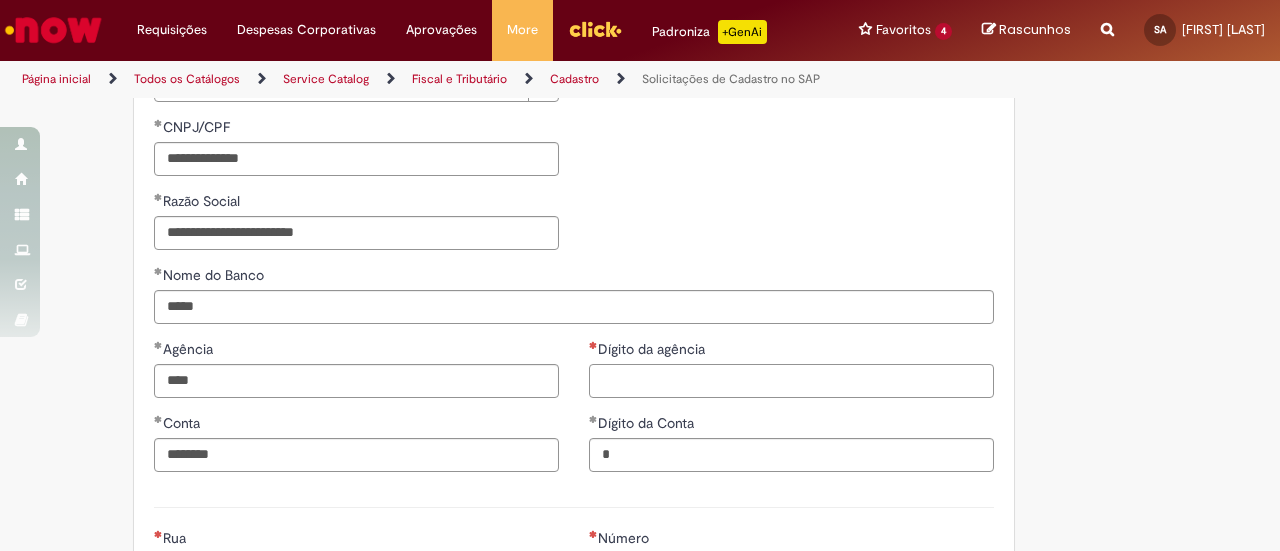 click on "Dígito da agência" at bounding box center (791, 381) 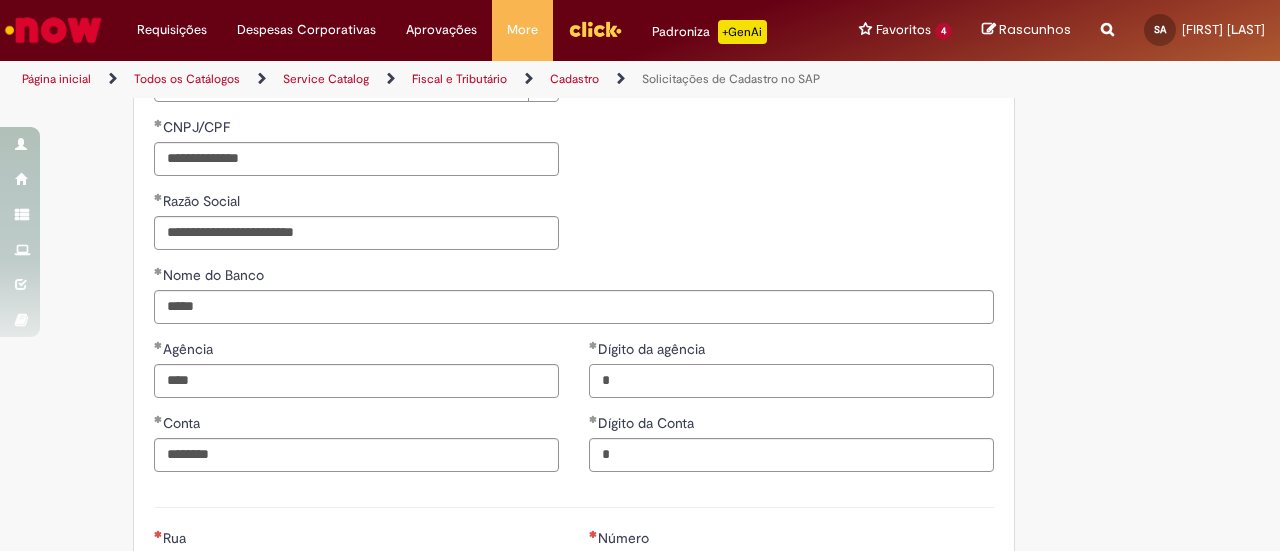 type on "*" 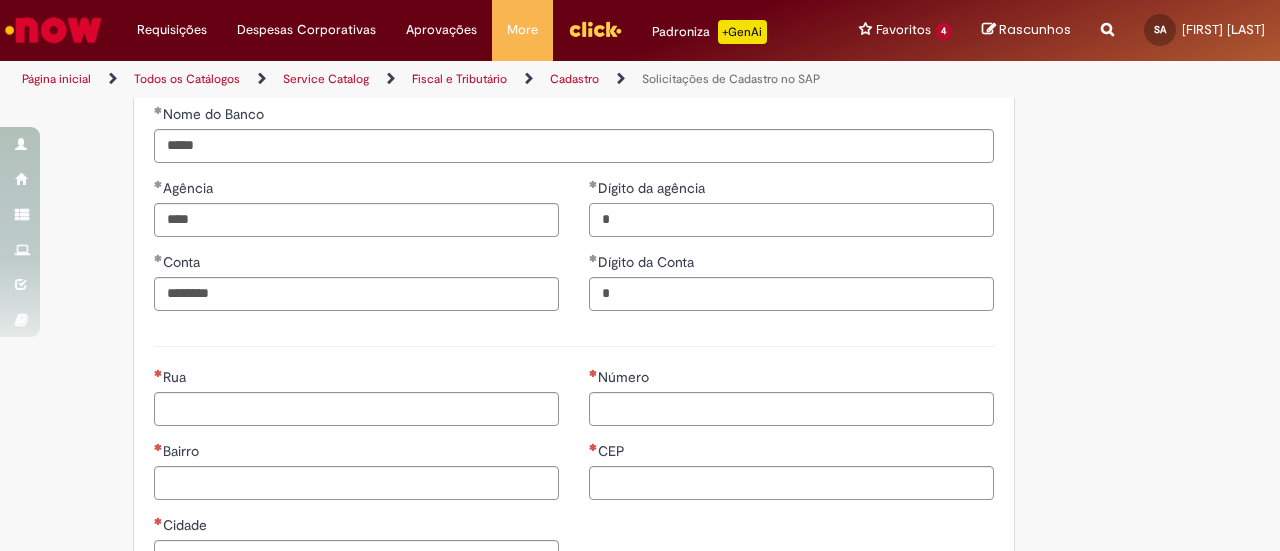 scroll, scrollTop: 869, scrollLeft: 0, axis: vertical 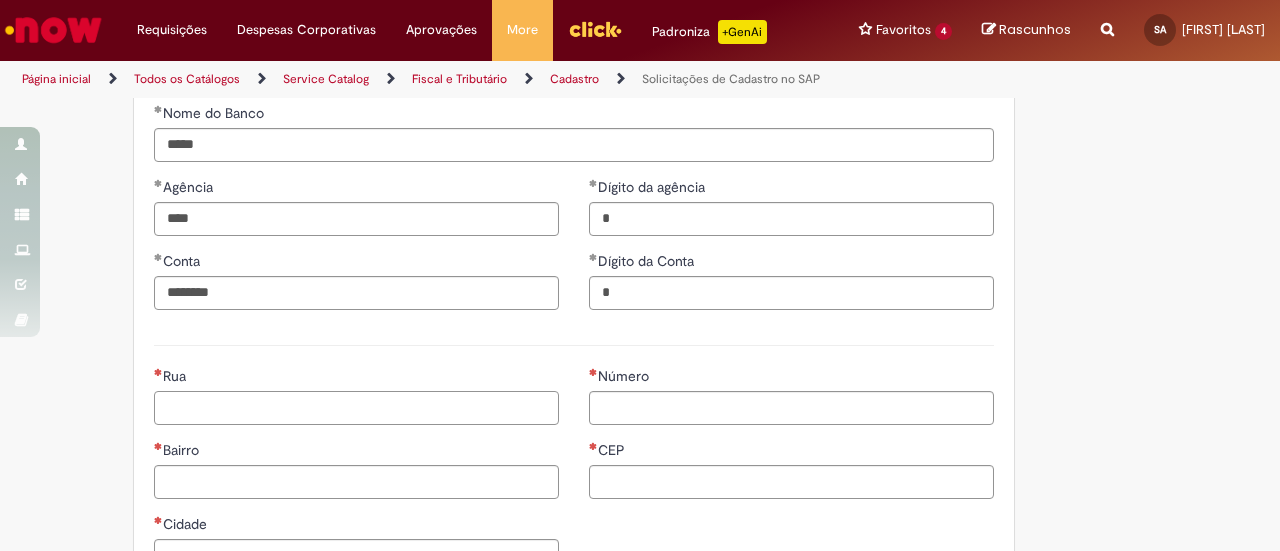 click on "Rua" at bounding box center (356, 408) 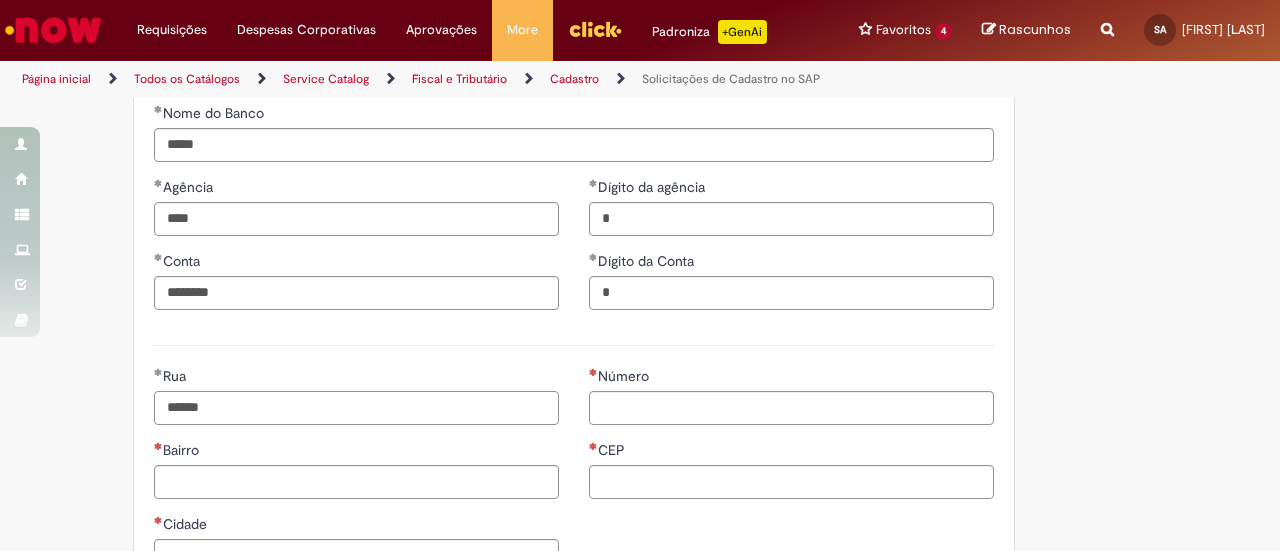 paste on "**********" 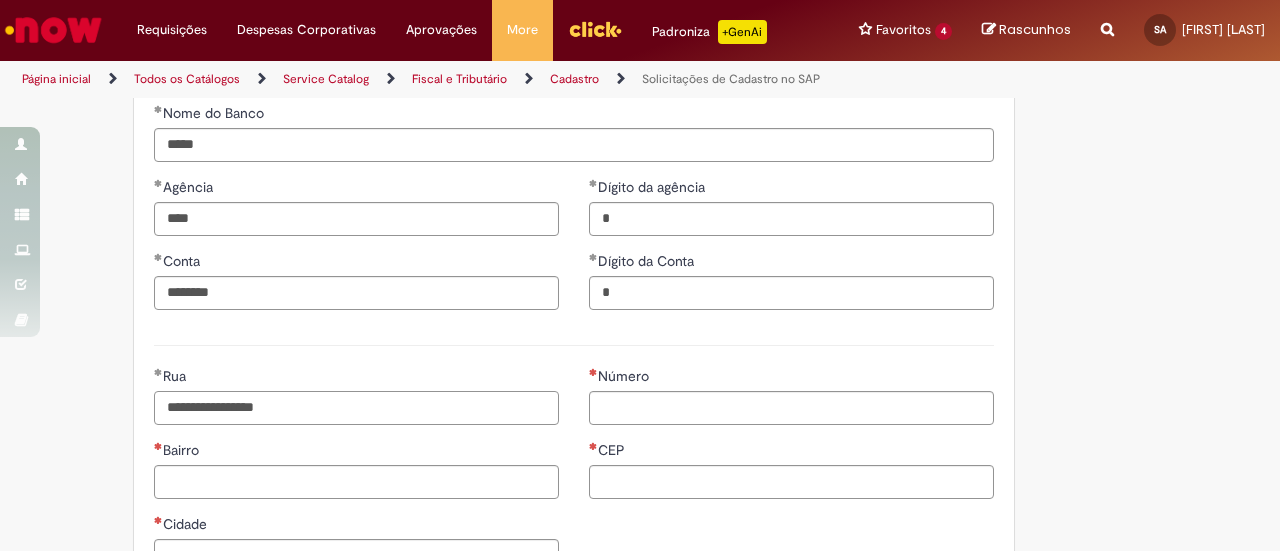 type on "**********" 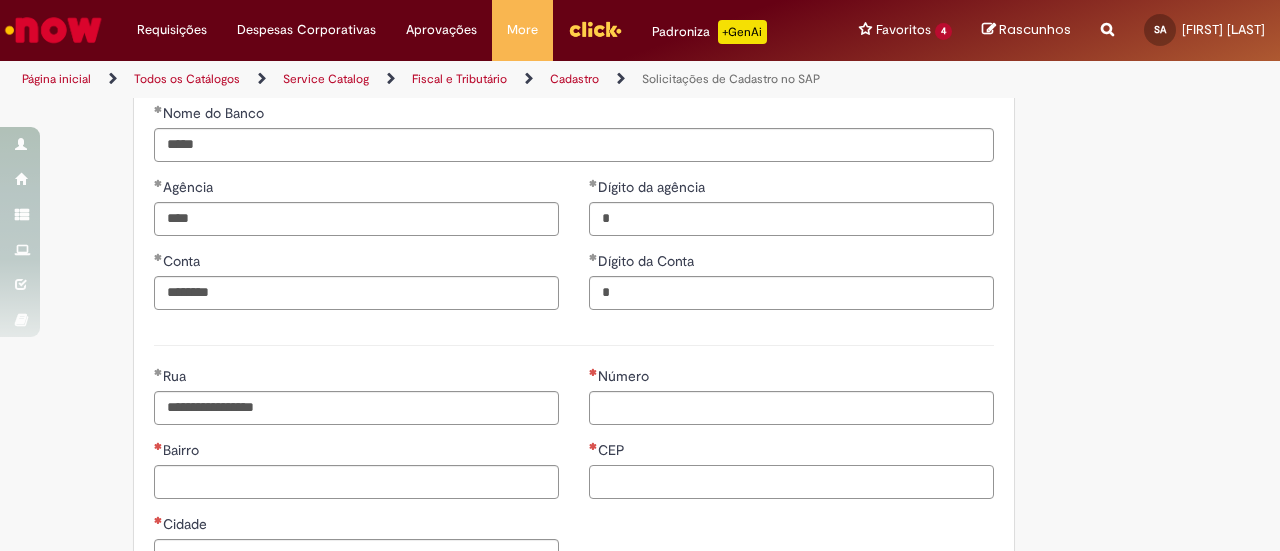 click on "CEP" at bounding box center (791, 482) 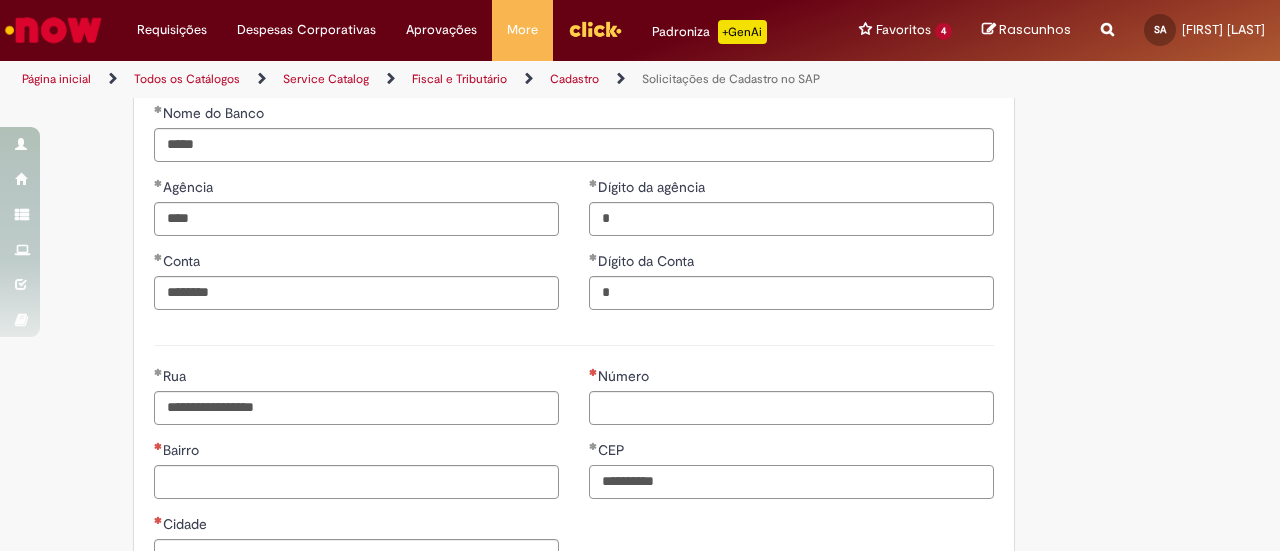 type on "**********" 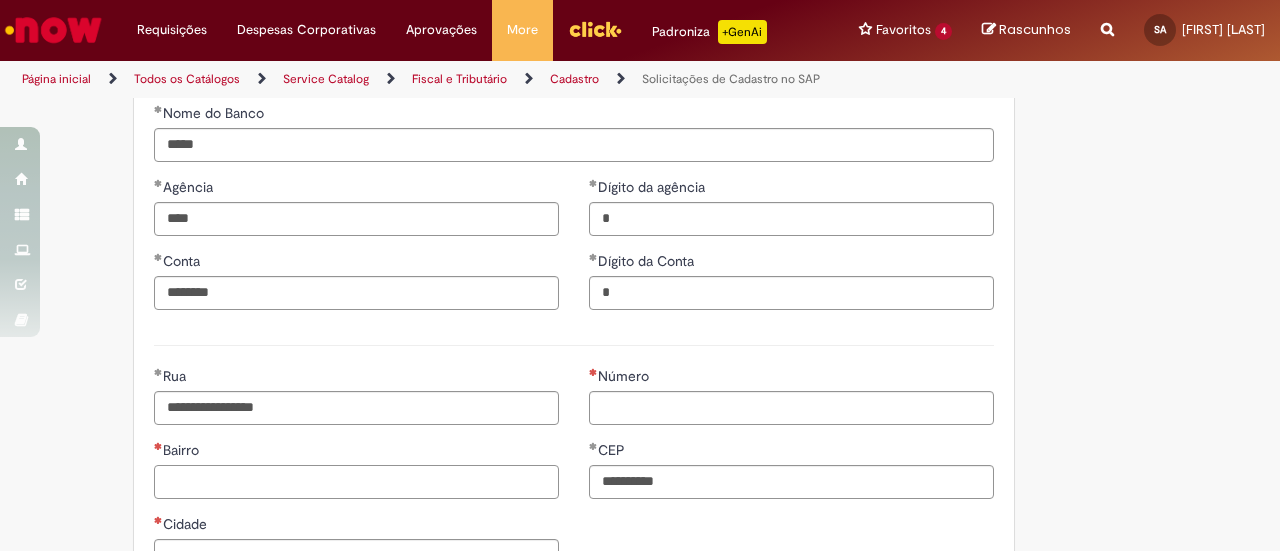 click on "Bairro" at bounding box center (356, 482) 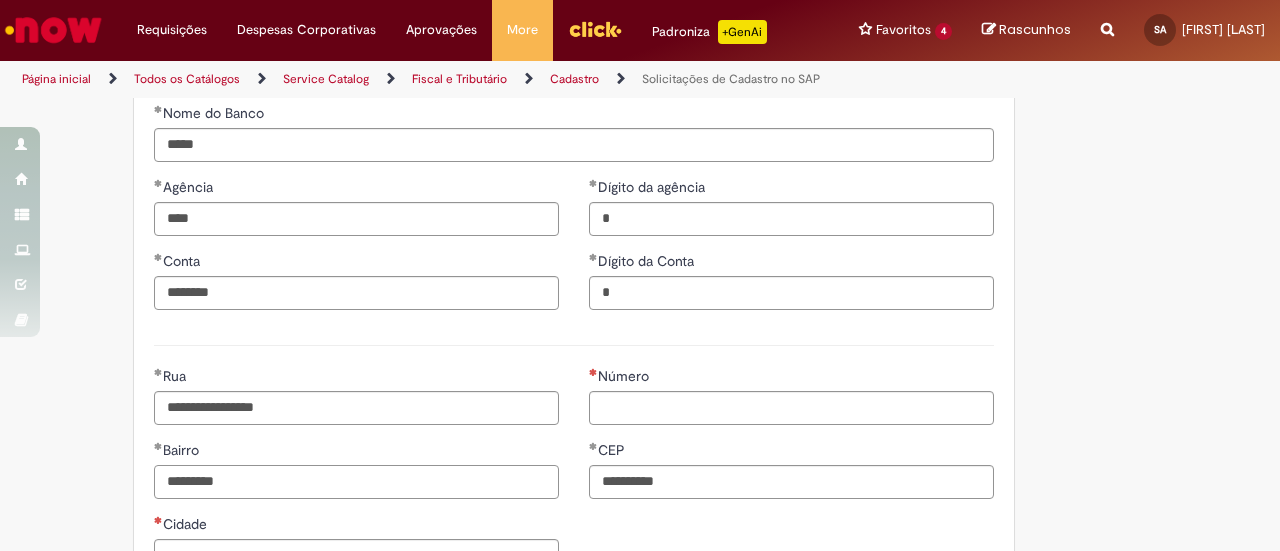 type on "*********" 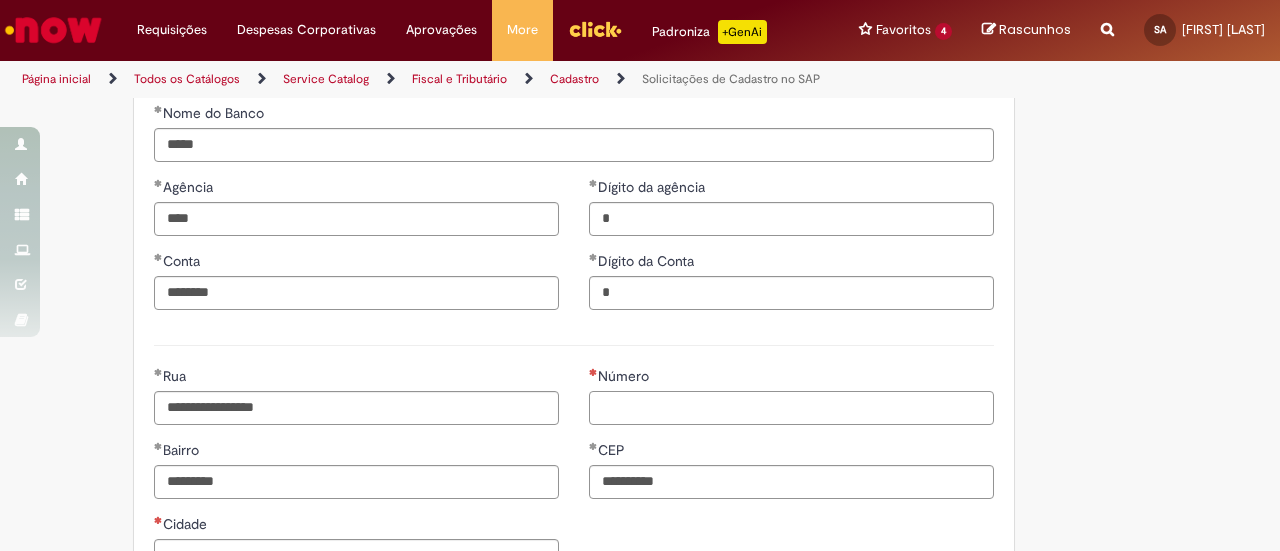 click on "Número" at bounding box center (791, 408) 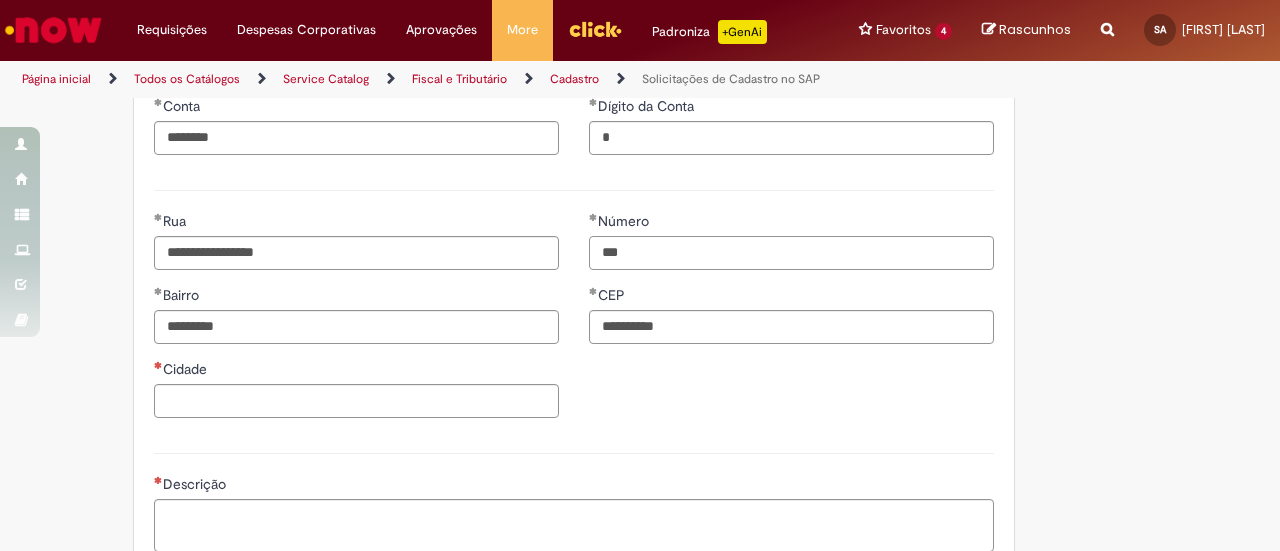 scroll, scrollTop: 1027, scrollLeft: 0, axis: vertical 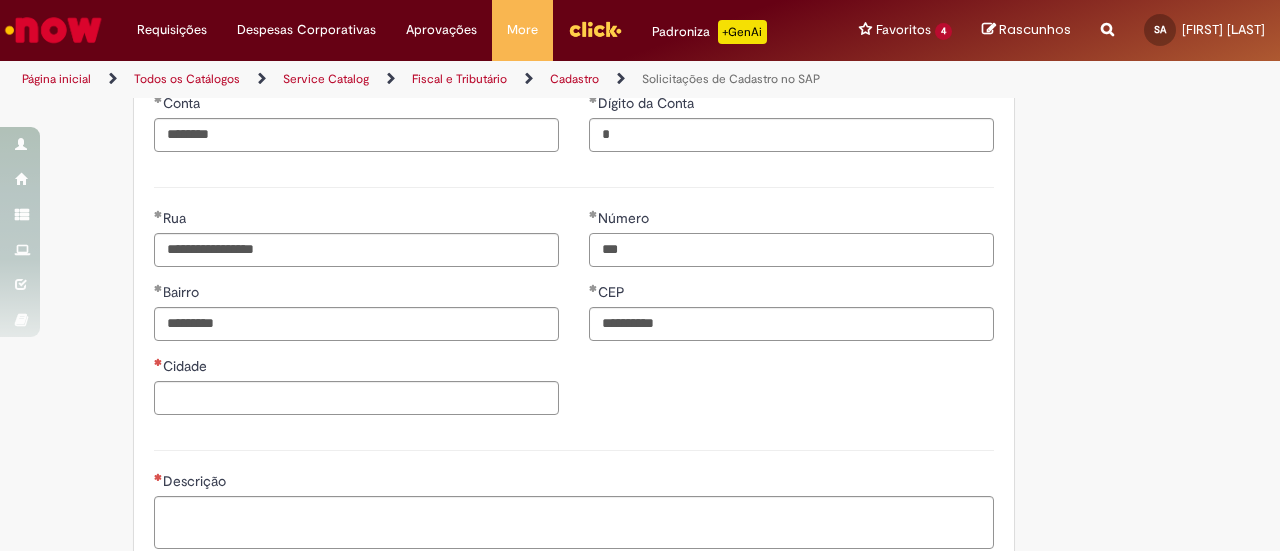 type on "***" 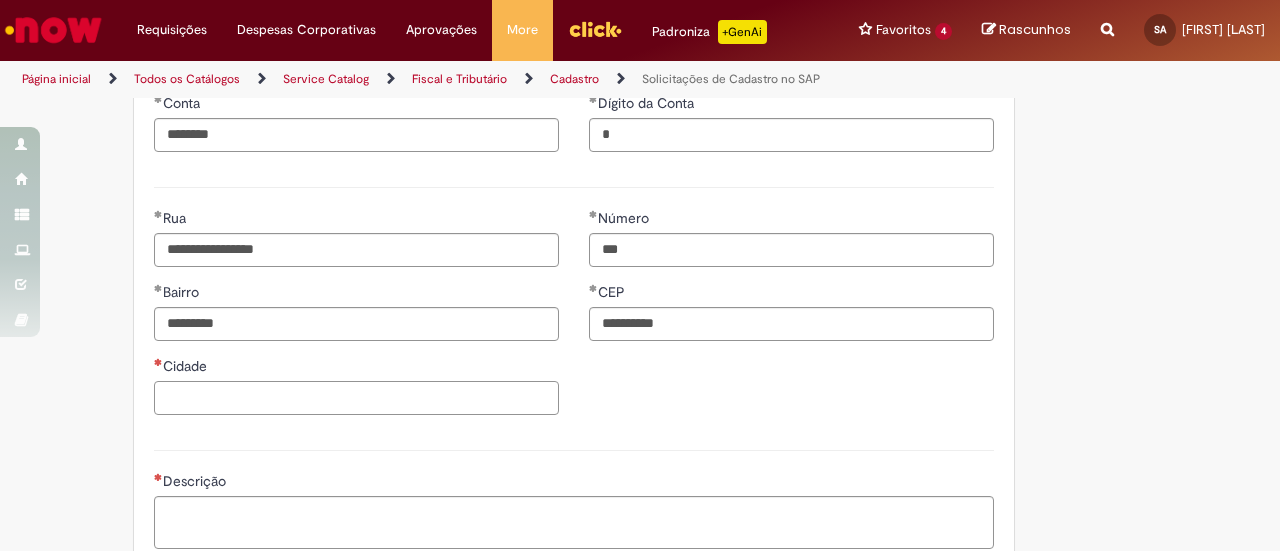 click on "Cidade" at bounding box center [356, 398] 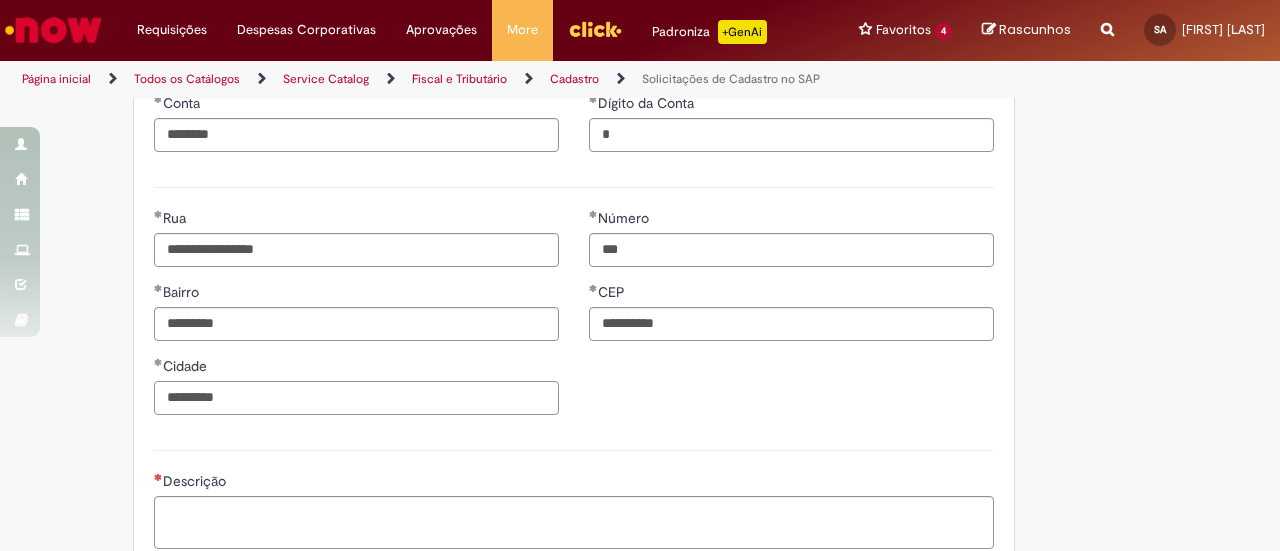 type on "*********" 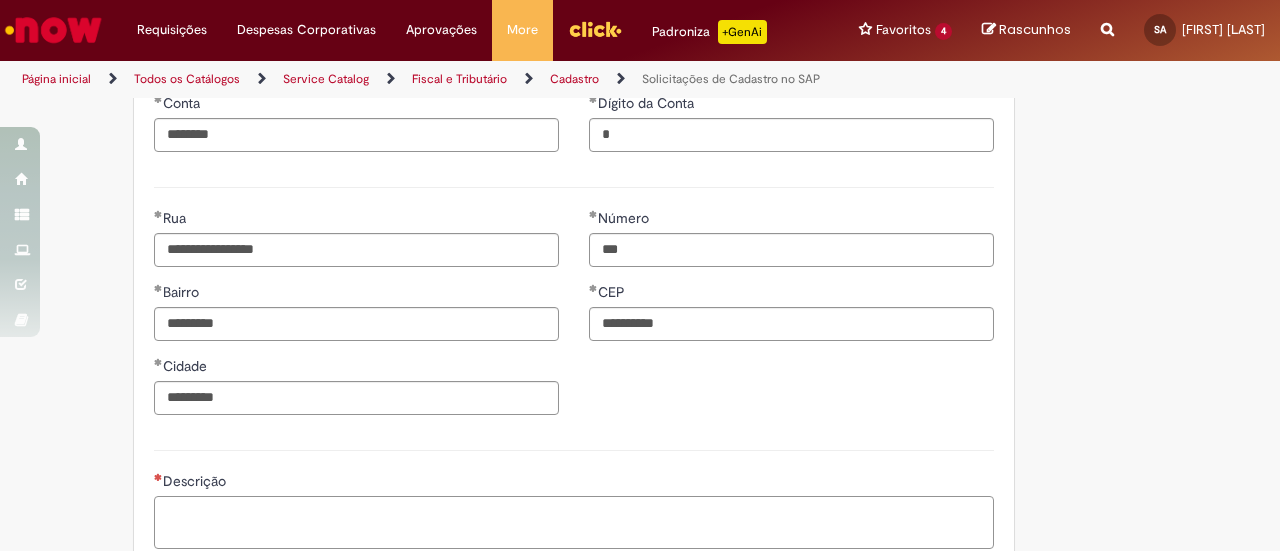 click on "Descrição" at bounding box center (574, 522) 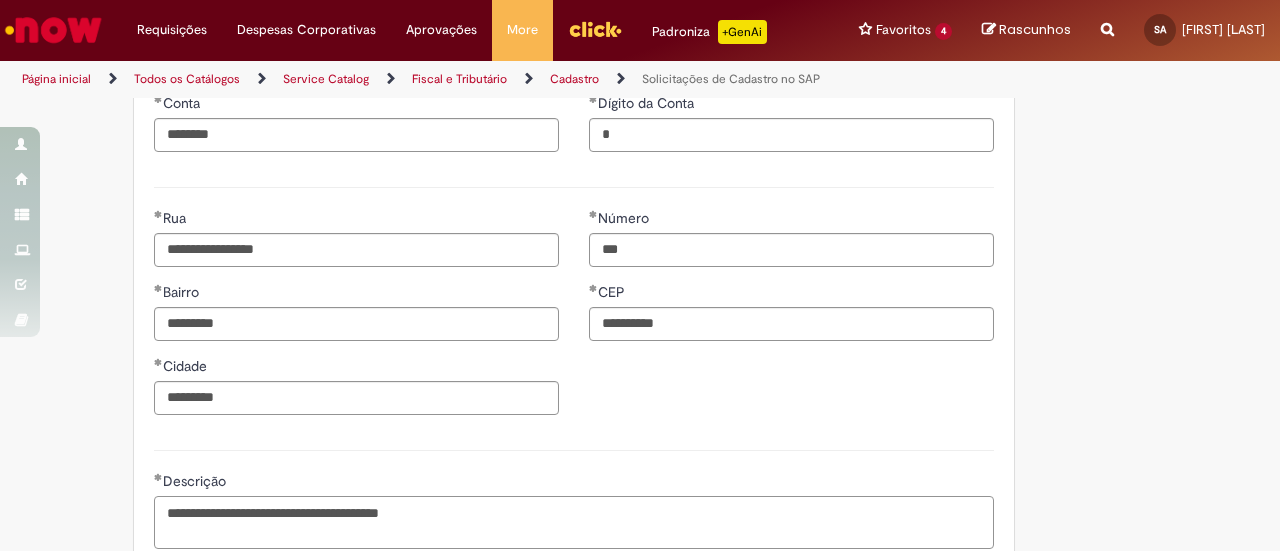 type on "**********" 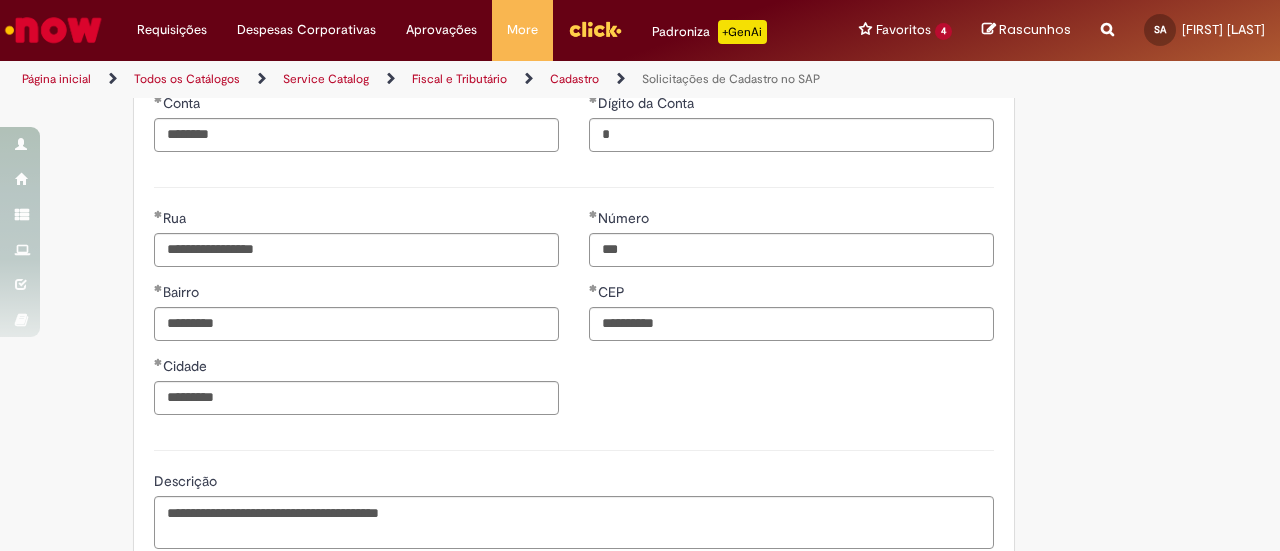 click at bounding box center (574, 450) 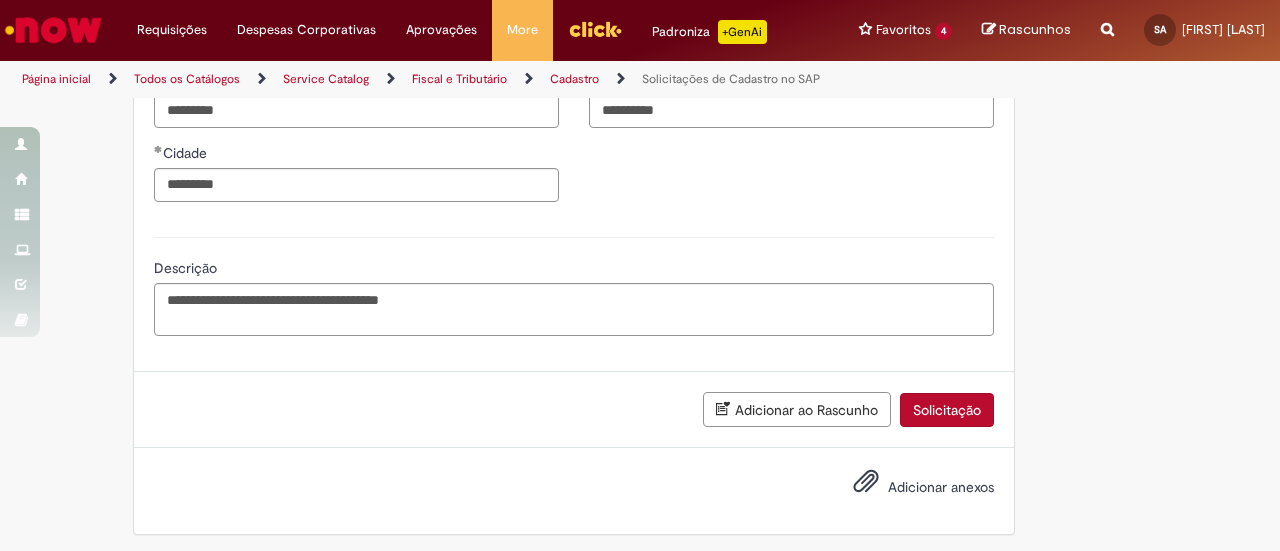 scroll, scrollTop: 1241, scrollLeft: 0, axis: vertical 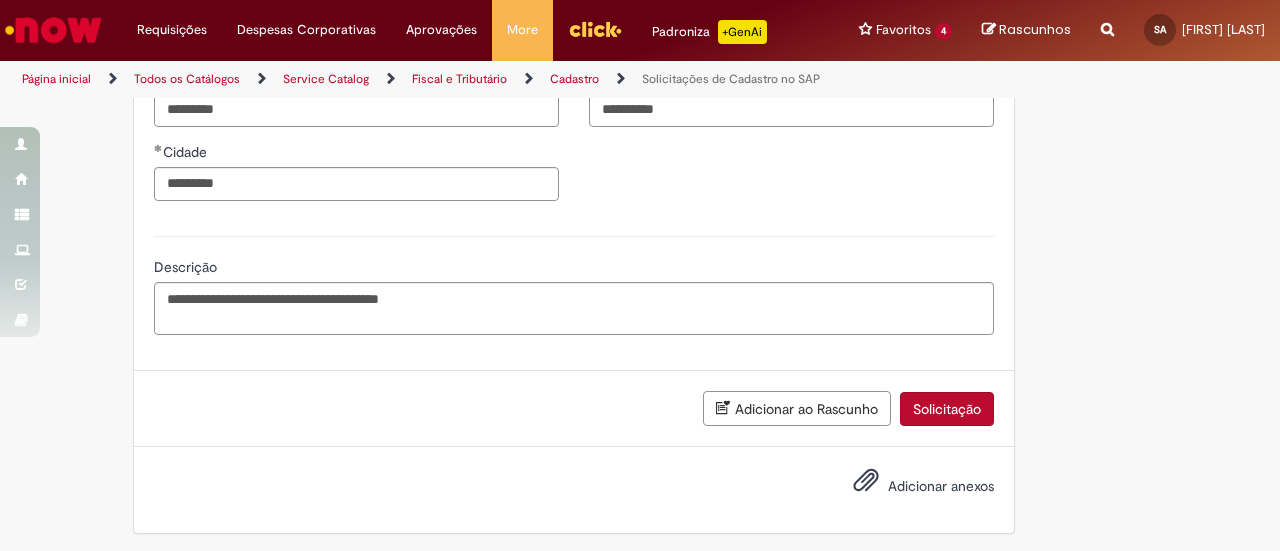click on "Solicitação" at bounding box center (947, 409) 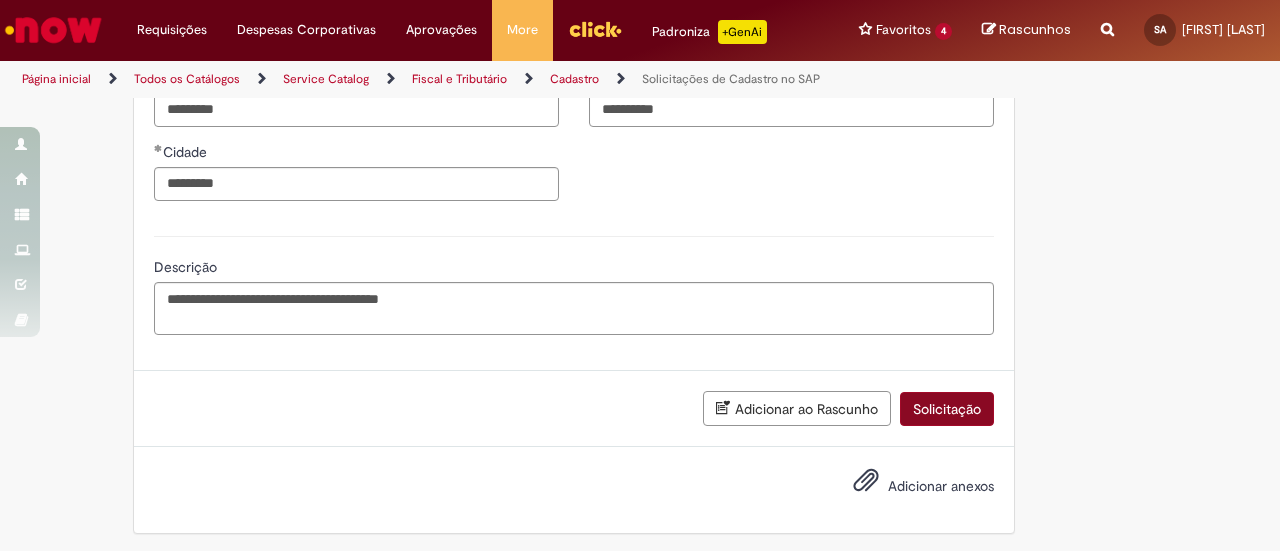 scroll, scrollTop: 1196, scrollLeft: 0, axis: vertical 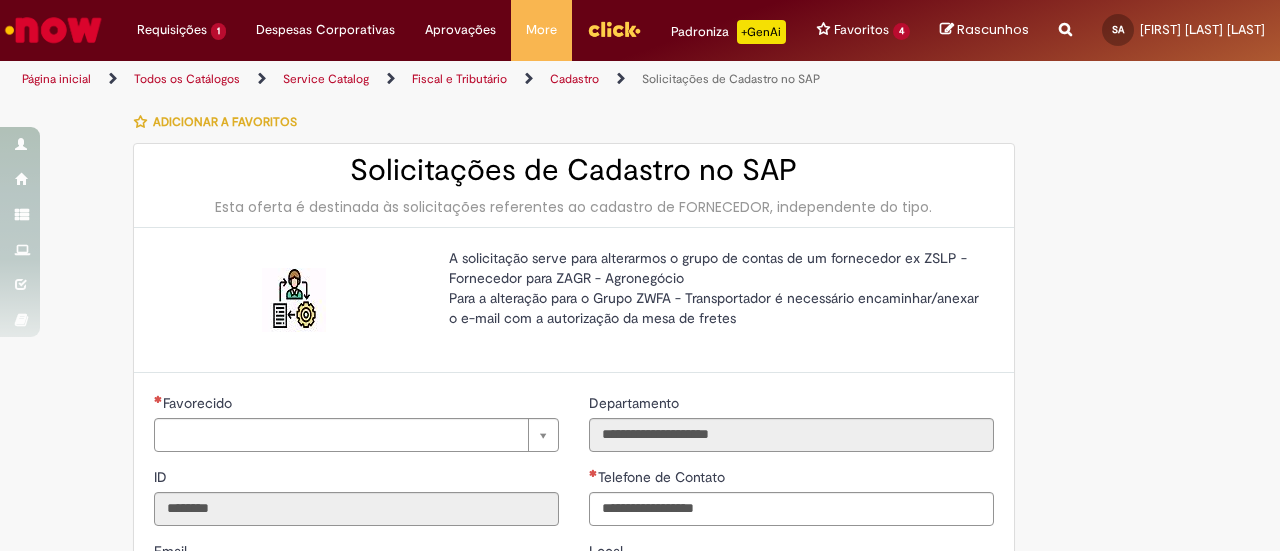 type on "**********" 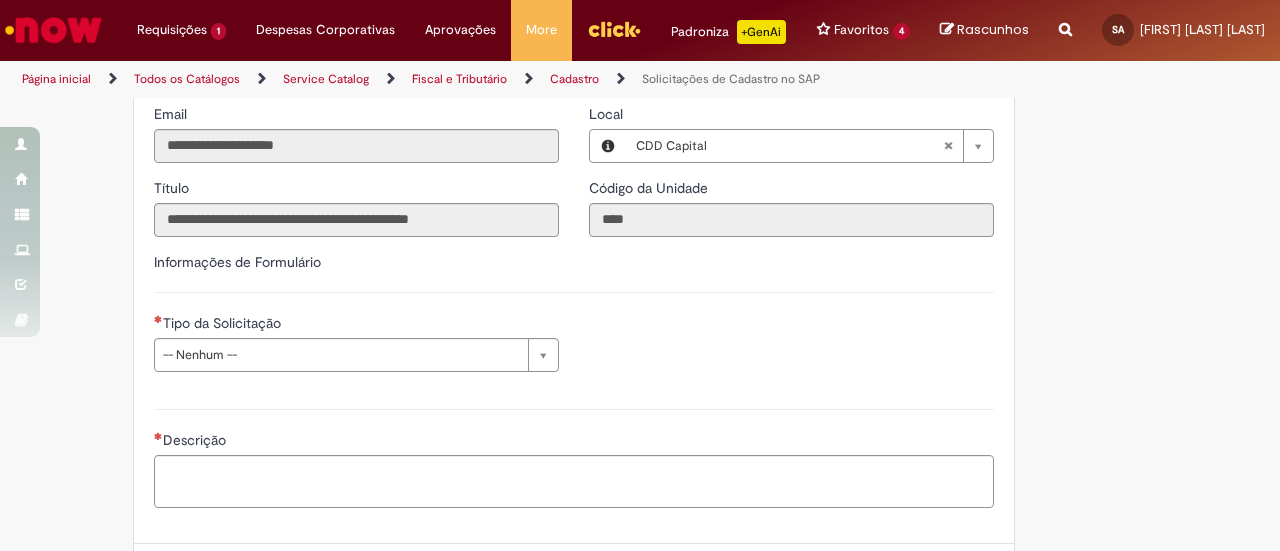 scroll, scrollTop: 627, scrollLeft: 0, axis: vertical 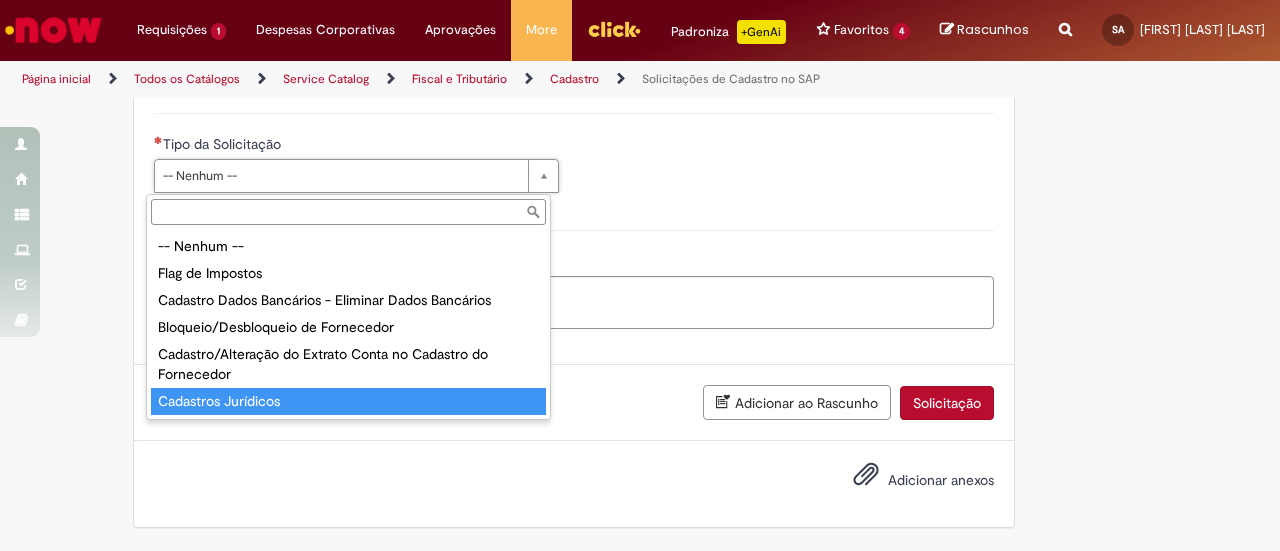 type on "**********" 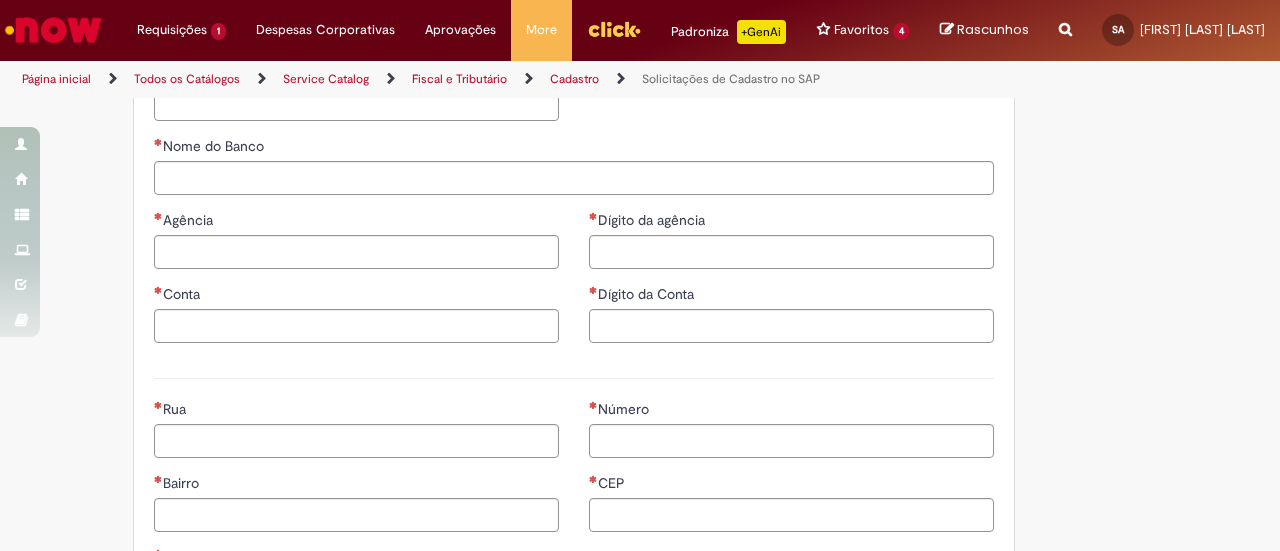 scroll, scrollTop: 835, scrollLeft: 0, axis: vertical 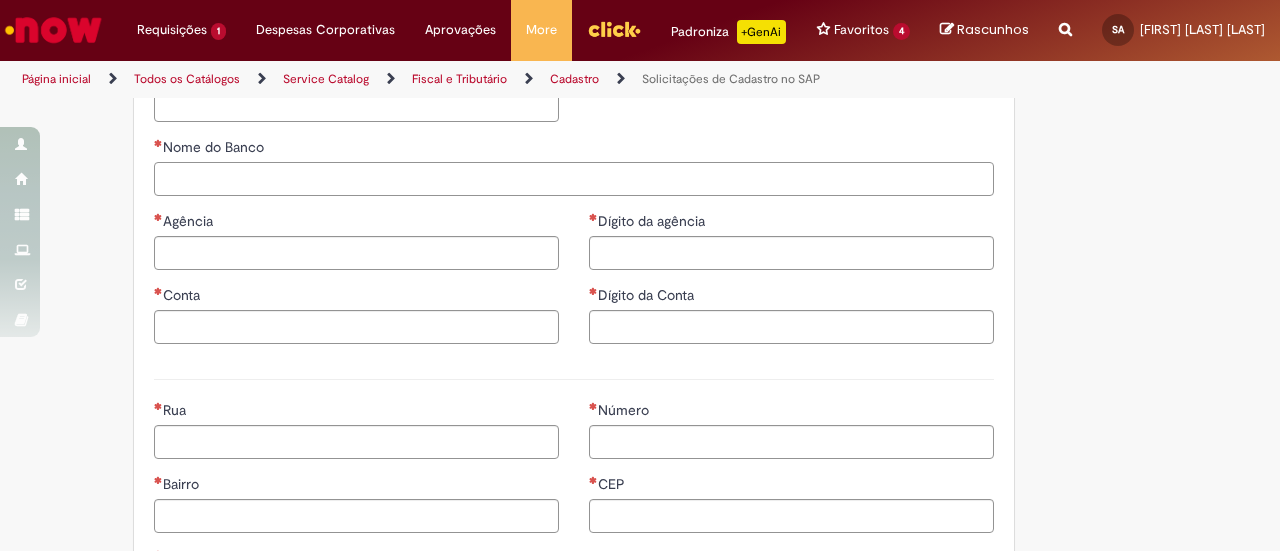 click on "Nome do Banco" at bounding box center (574, 179) 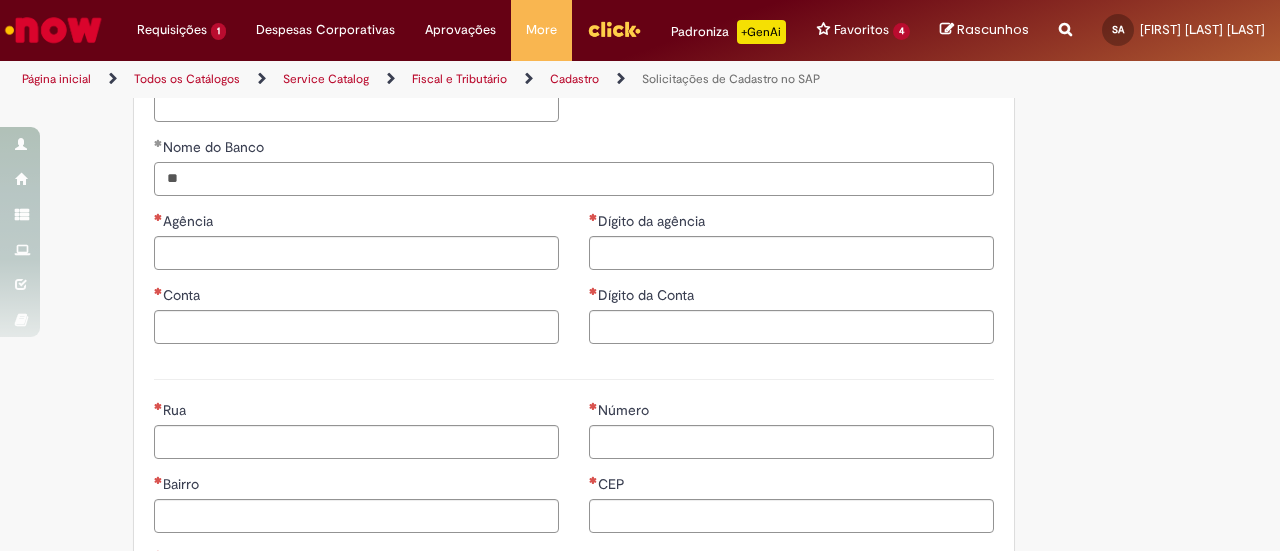 type on "*" 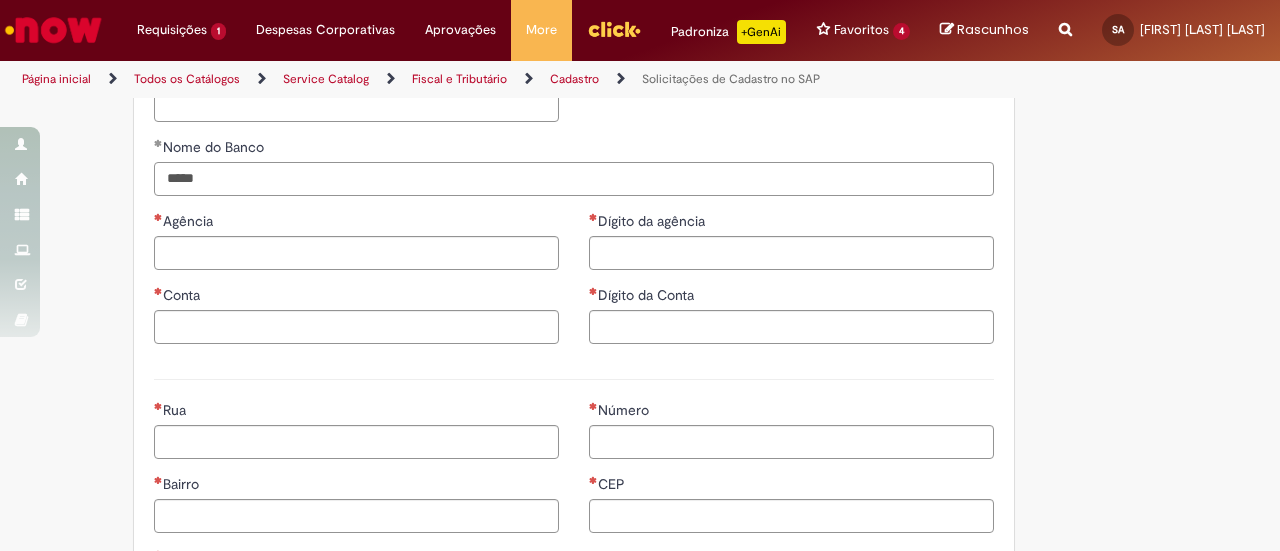type on "*****" 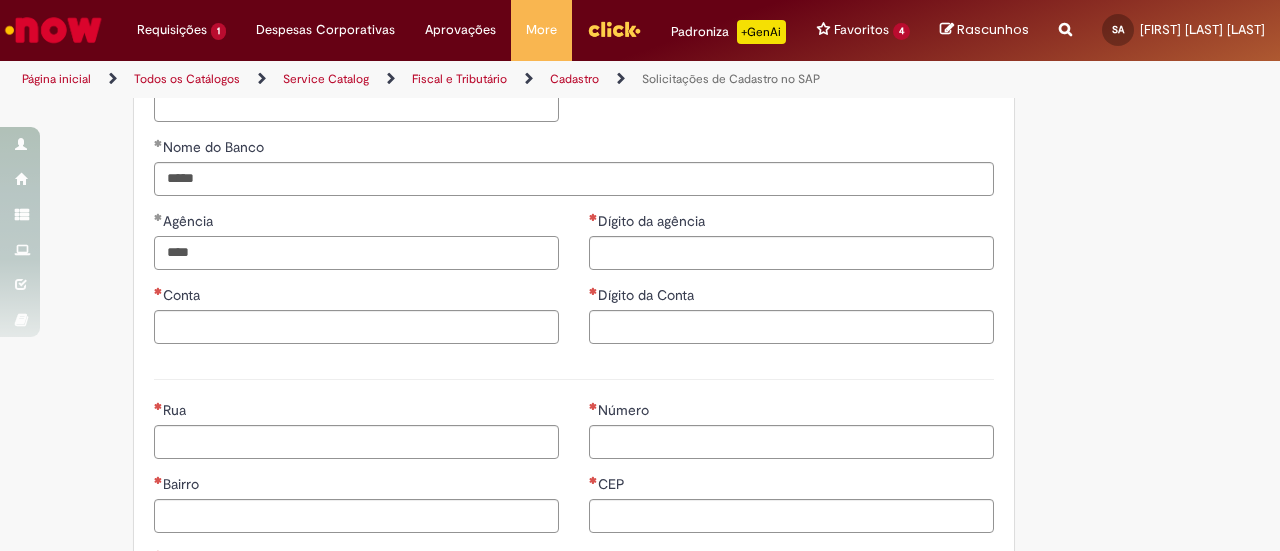 type on "****" 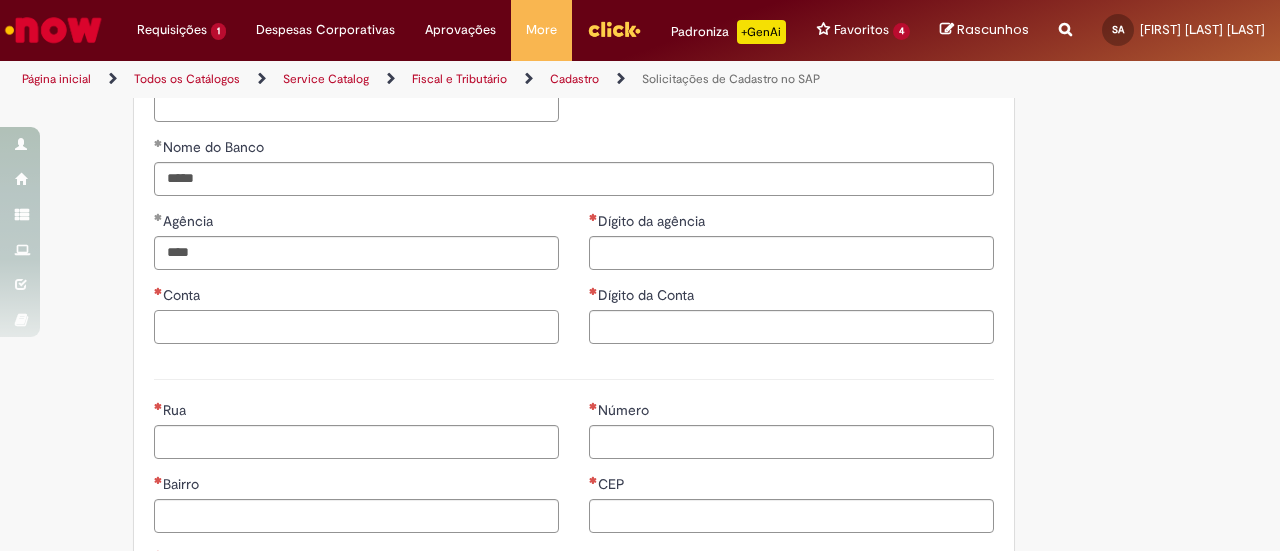 paste on "*********" 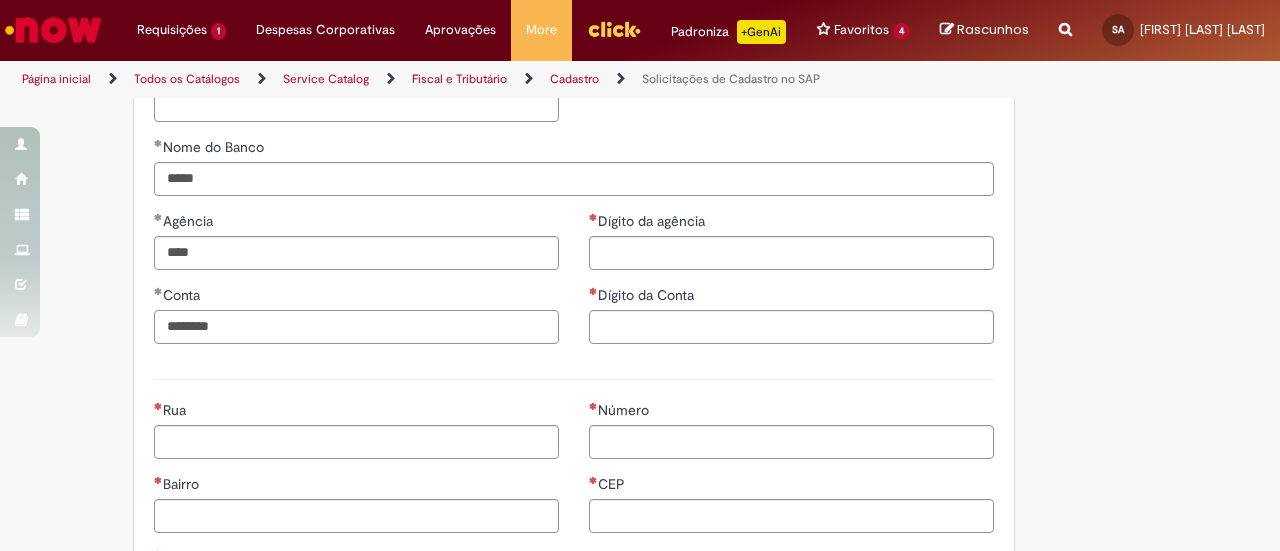 type on "********" 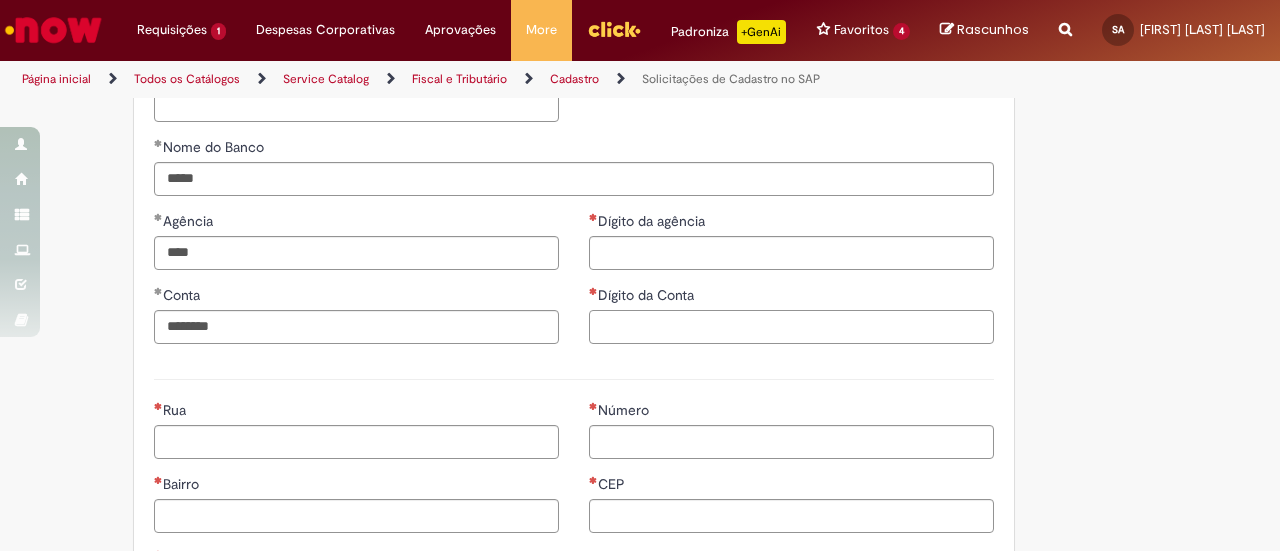 click on "Dígito da Conta" at bounding box center [791, 327] 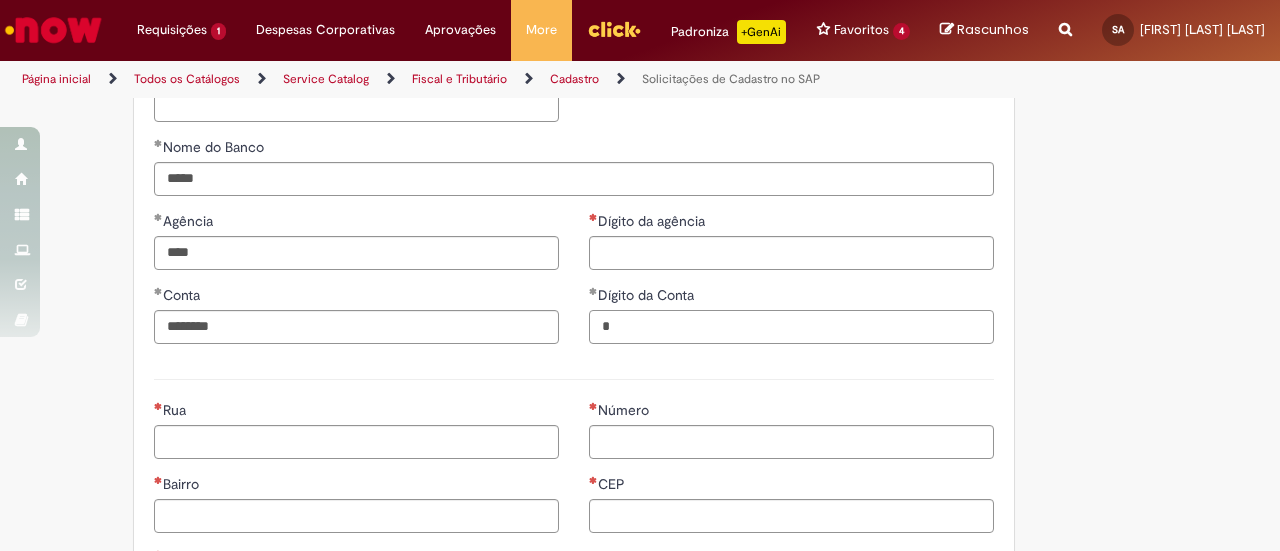 type on "*" 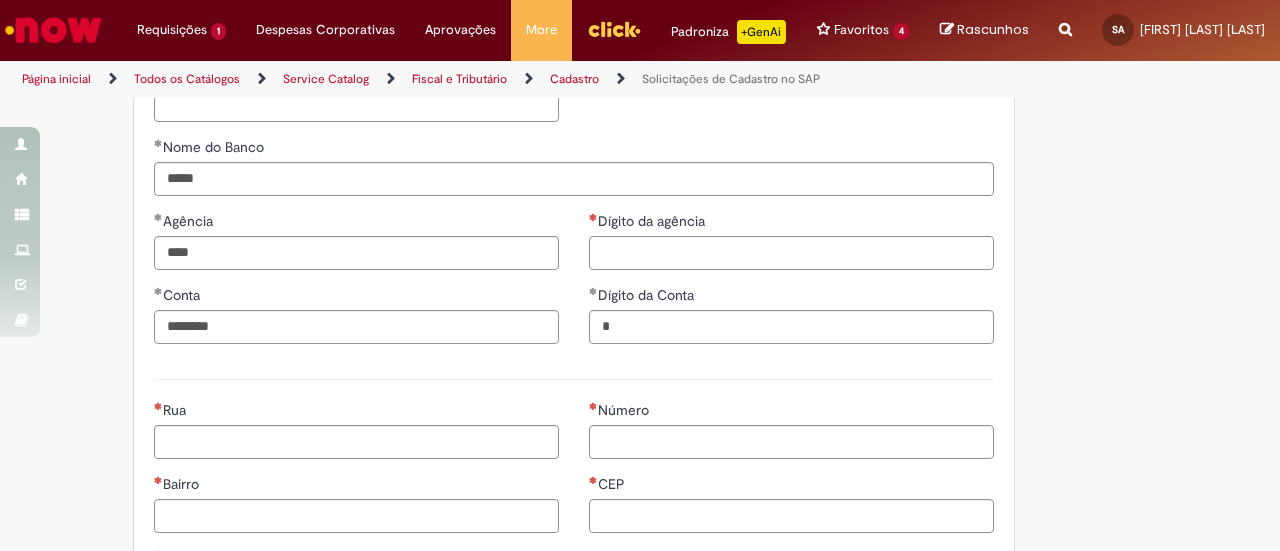 click on "Dígito da agência" at bounding box center [791, 253] 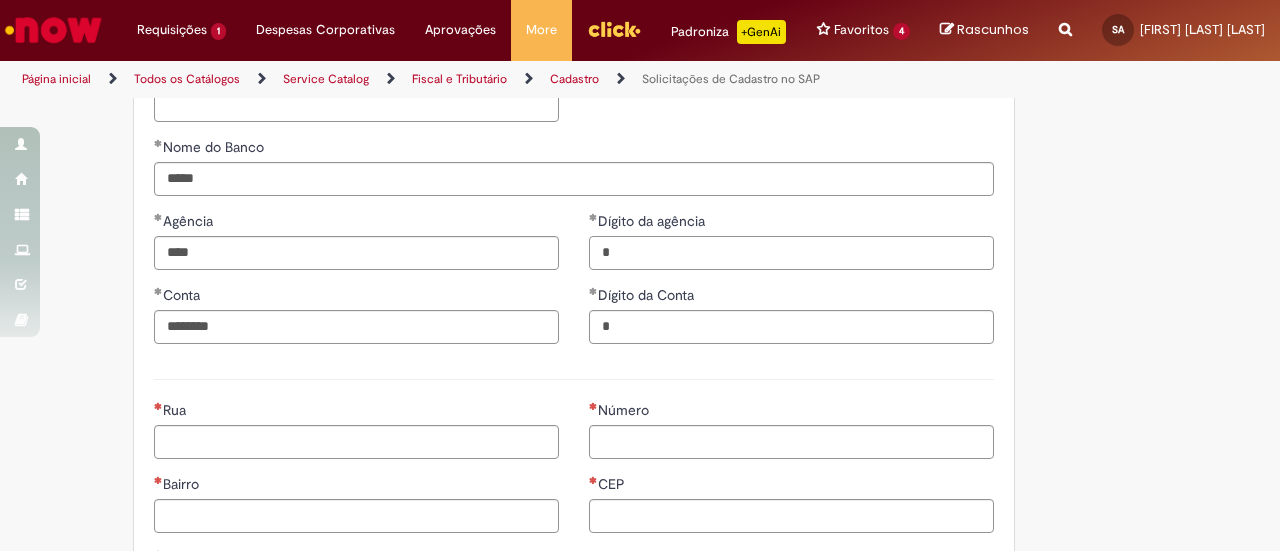 type on "*" 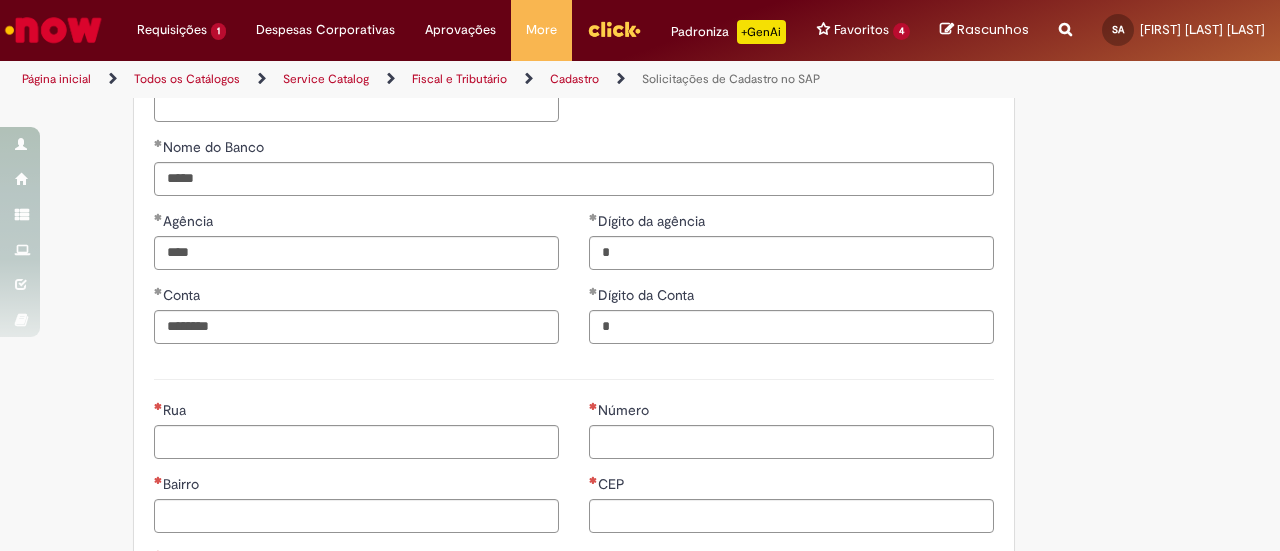 click at bounding box center (574, 379) 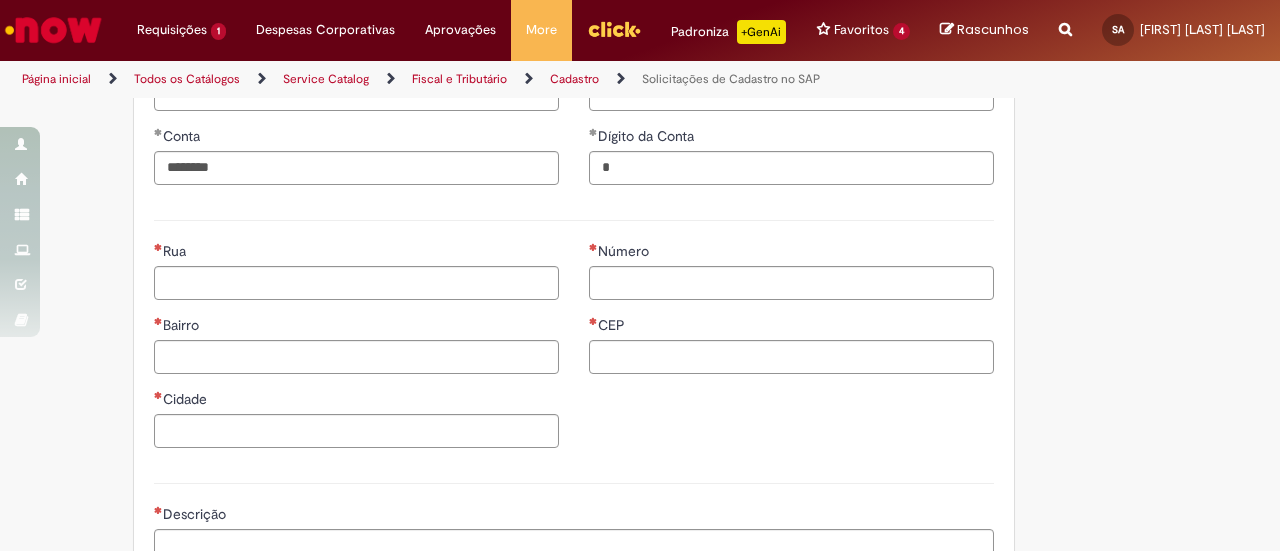 scroll, scrollTop: 997, scrollLeft: 0, axis: vertical 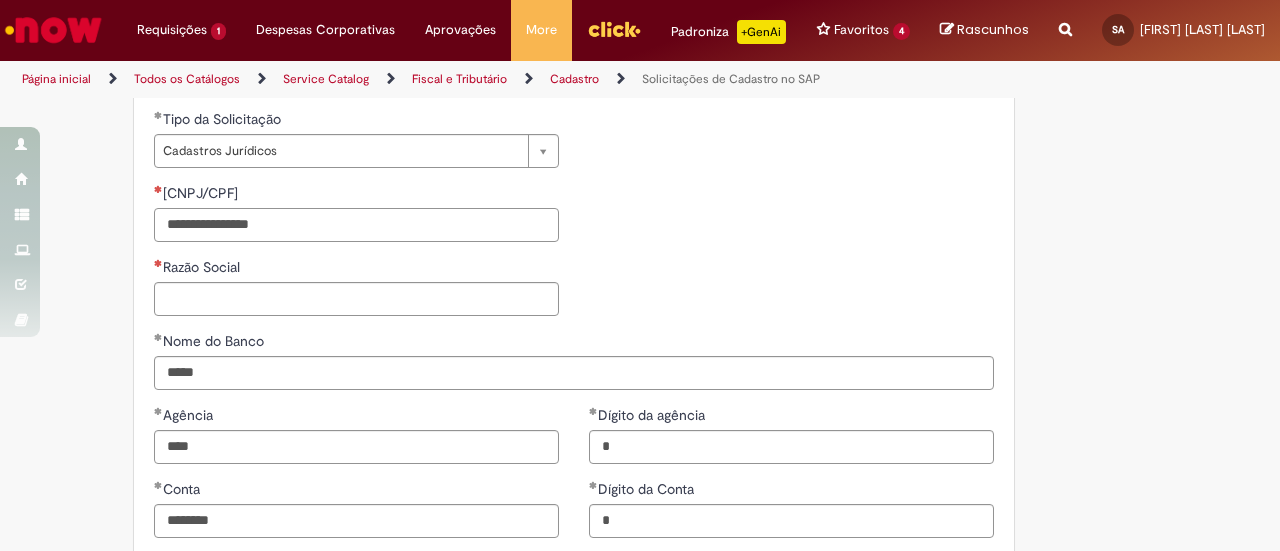 click on "CNPJ/CPF" at bounding box center [356, 225] 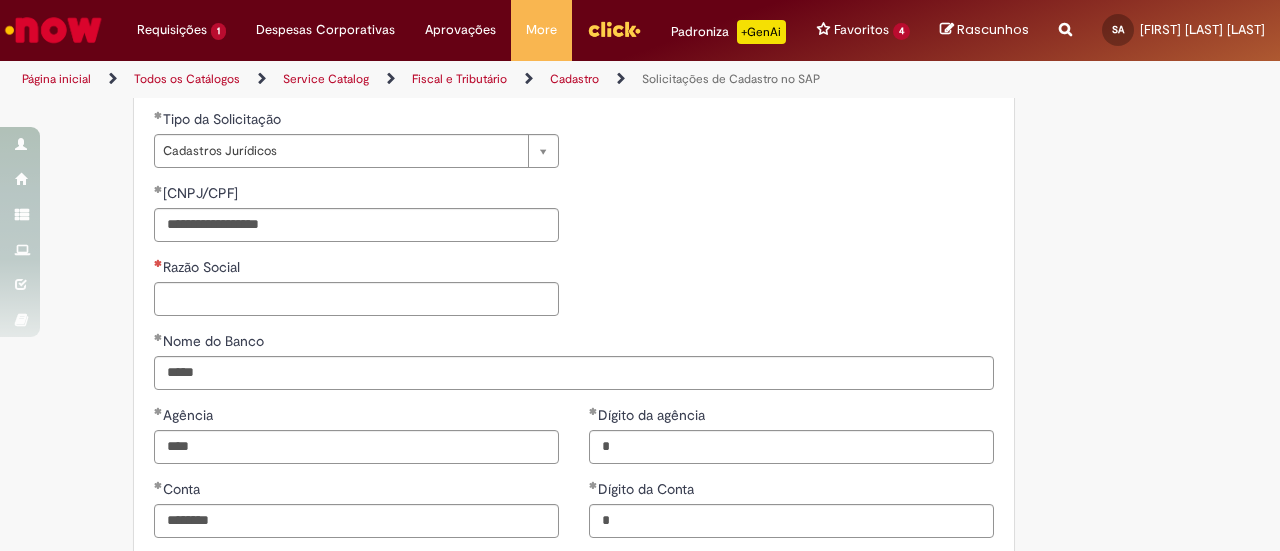 type on "**********" 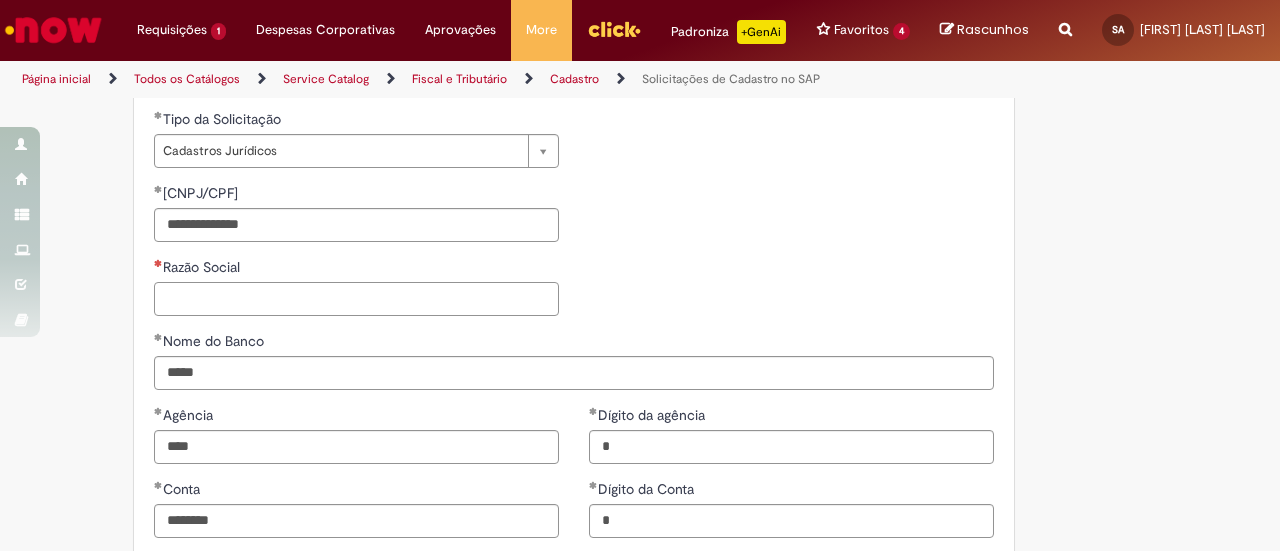 paste on "**********" 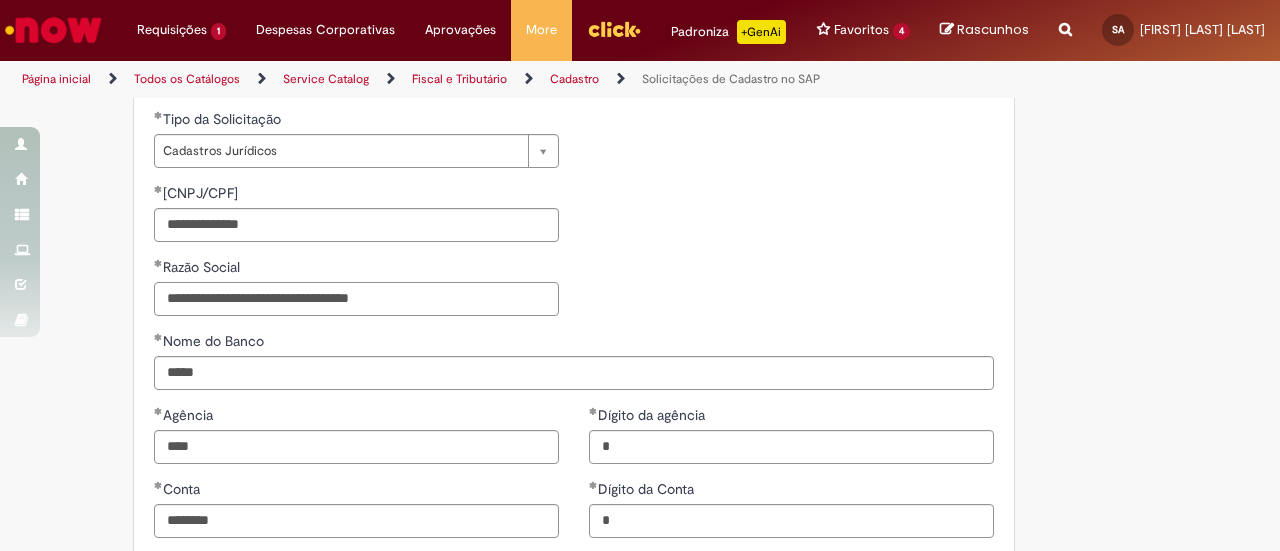 click on "**********" at bounding box center (356, 299) 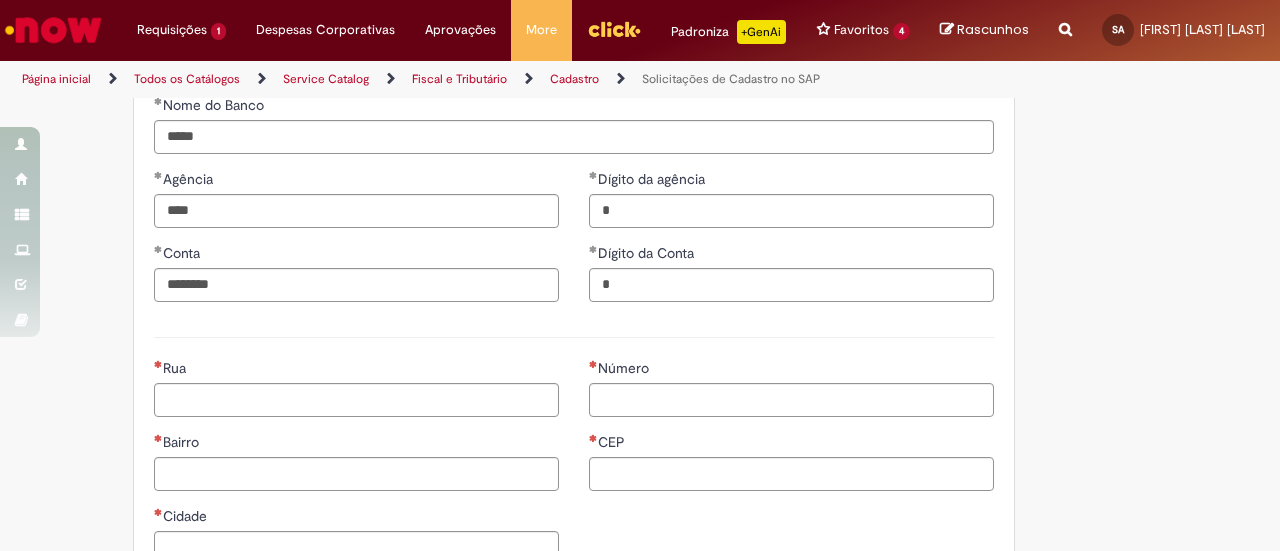 scroll, scrollTop: 878, scrollLeft: 0, axis: vertical 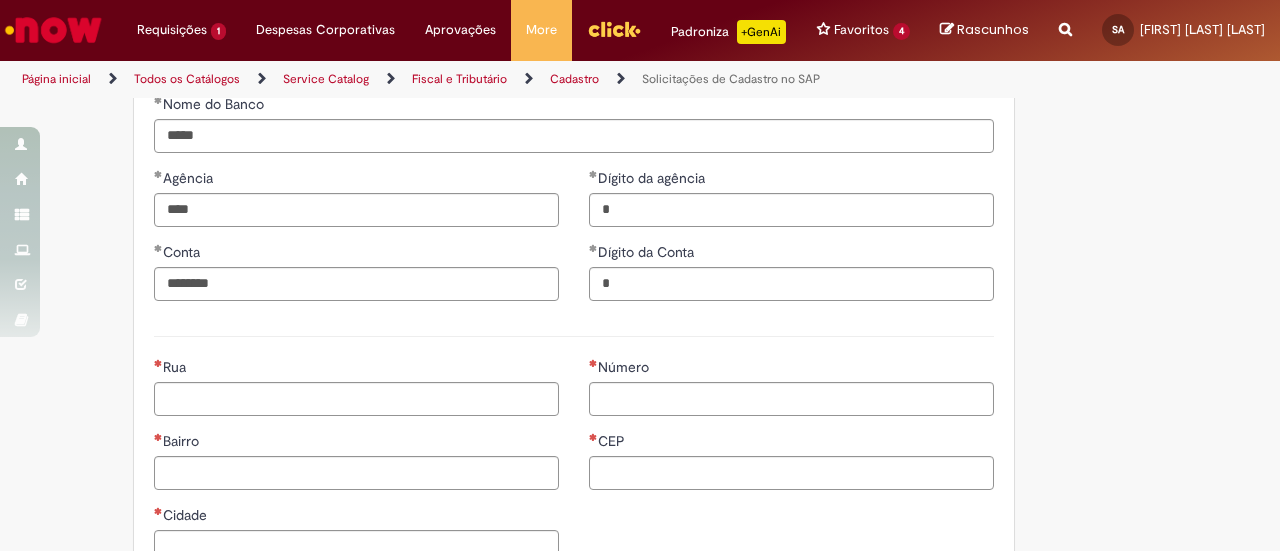 type on "**********" 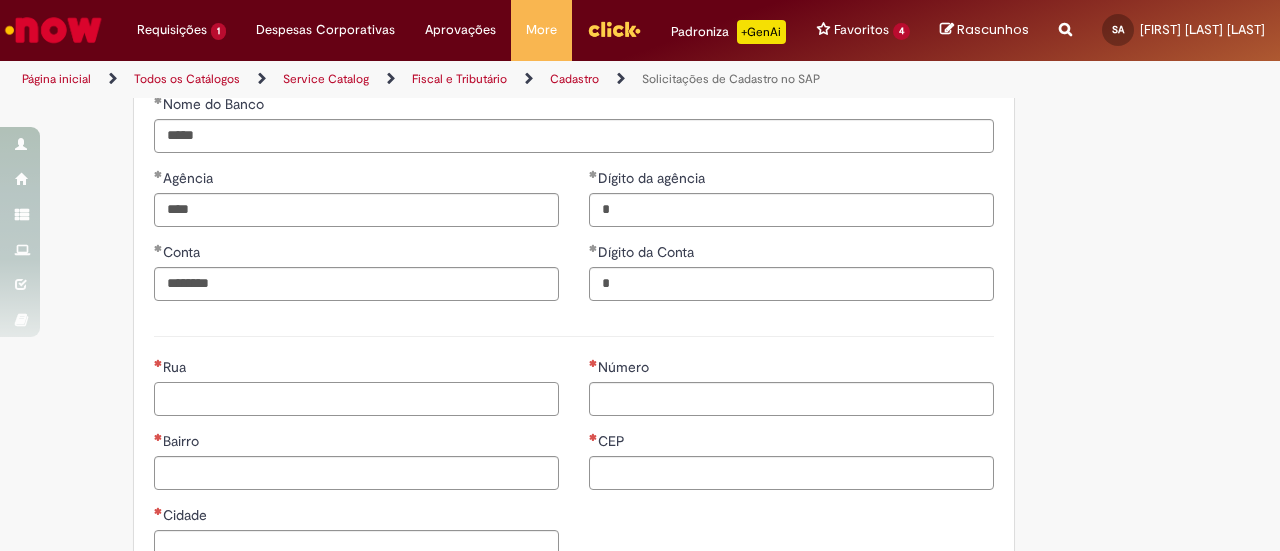 click on "Rua" at bounding box center (356, 399) 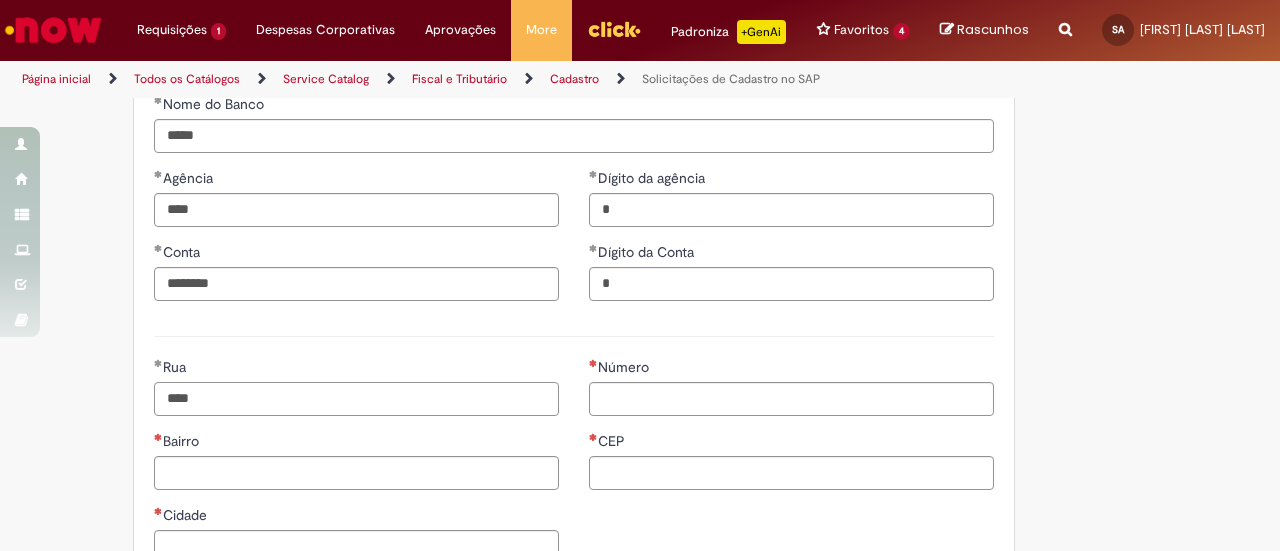 paste on "**********" 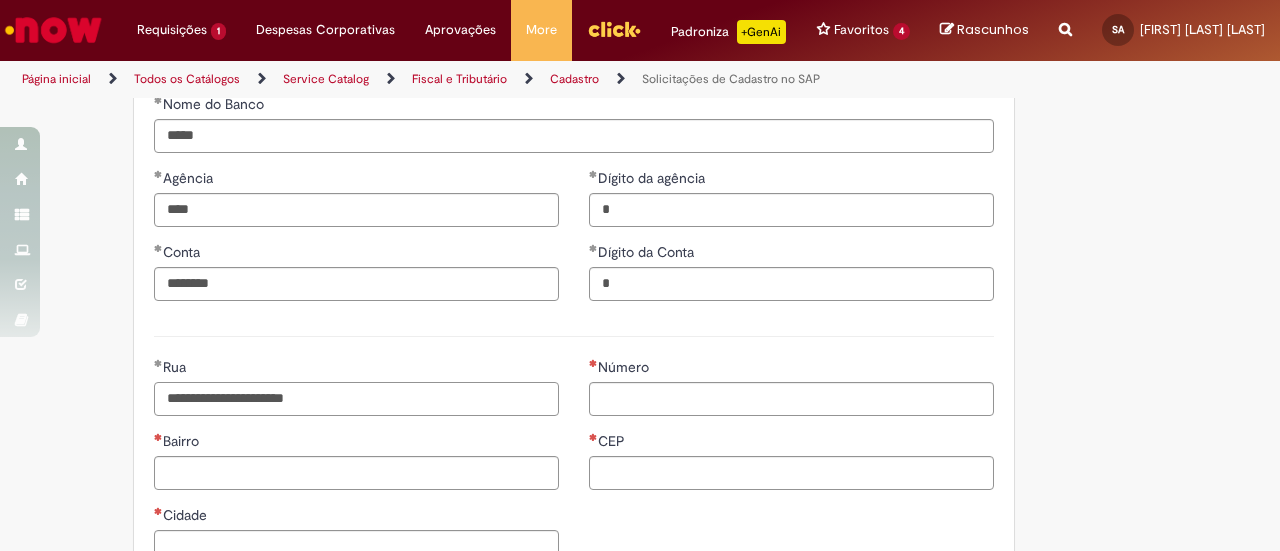 type on "**********" 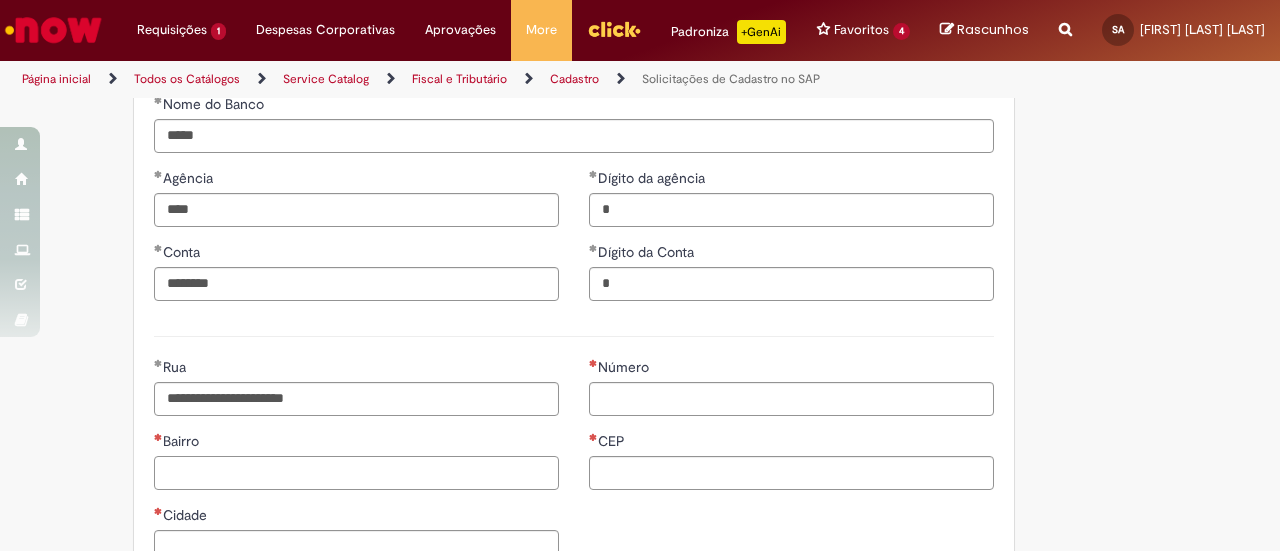 paste on "**********" 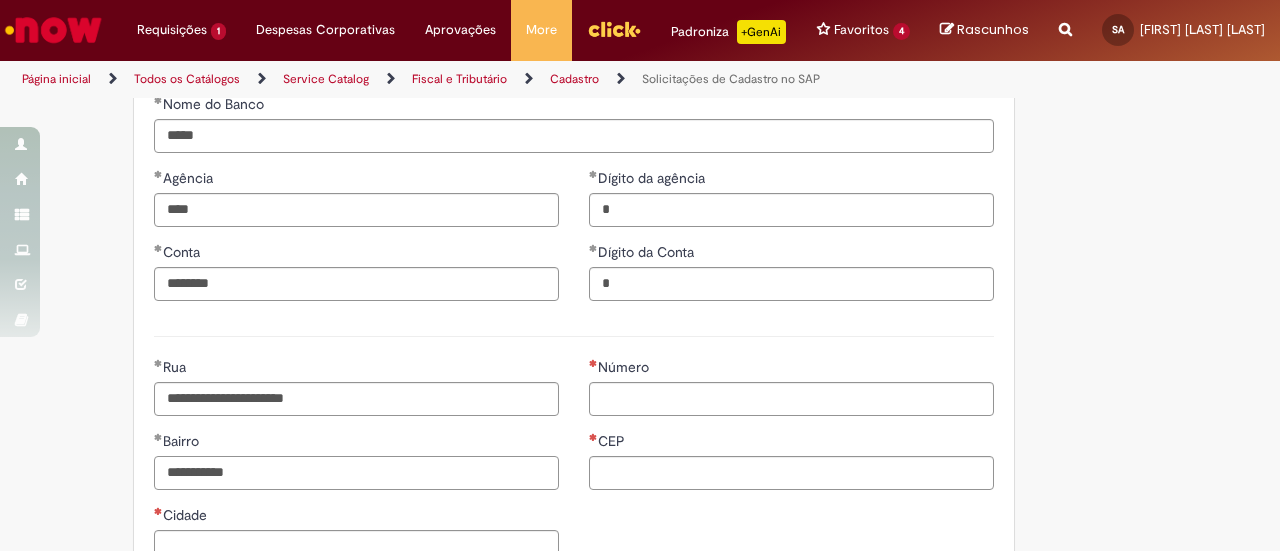 type on "**********" 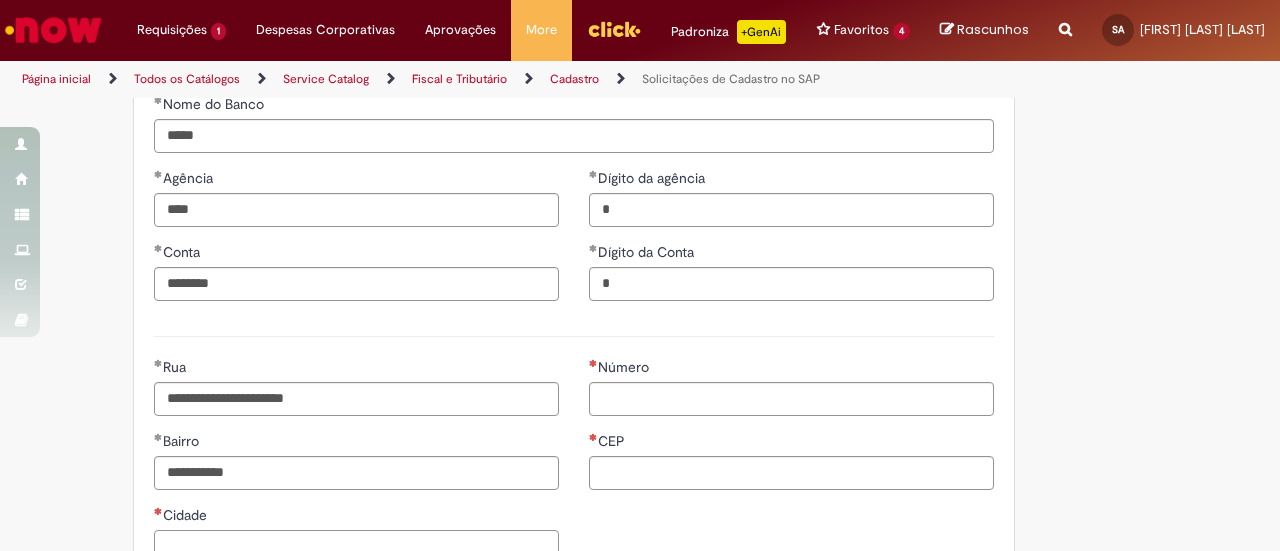 scroll, scrollTop: 906, scrollLeft: 0, axis: vertical 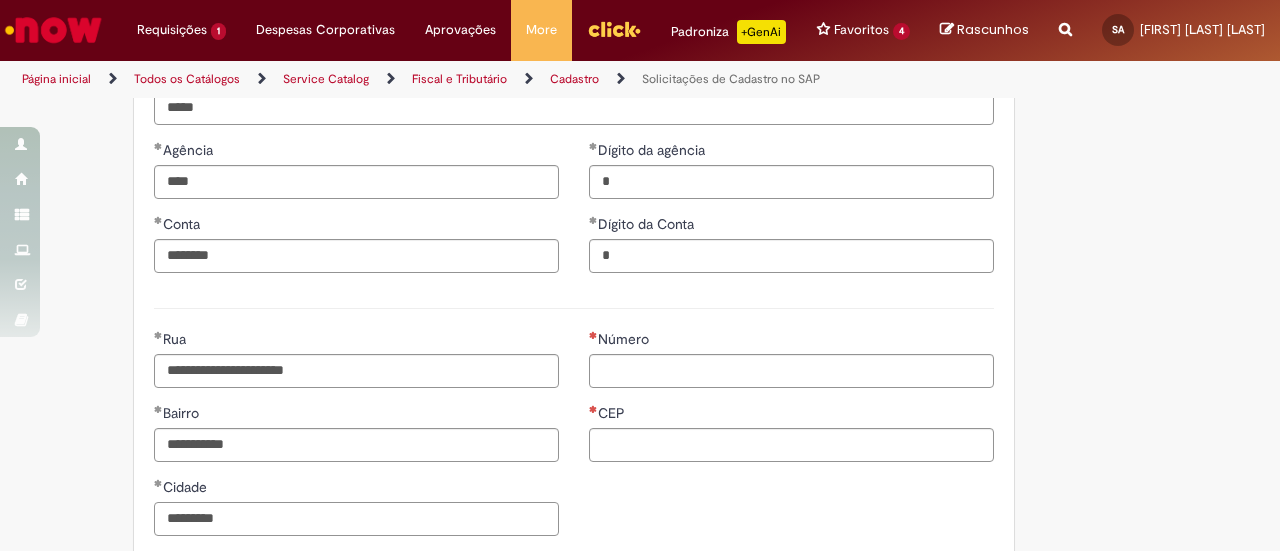 type on "*********" 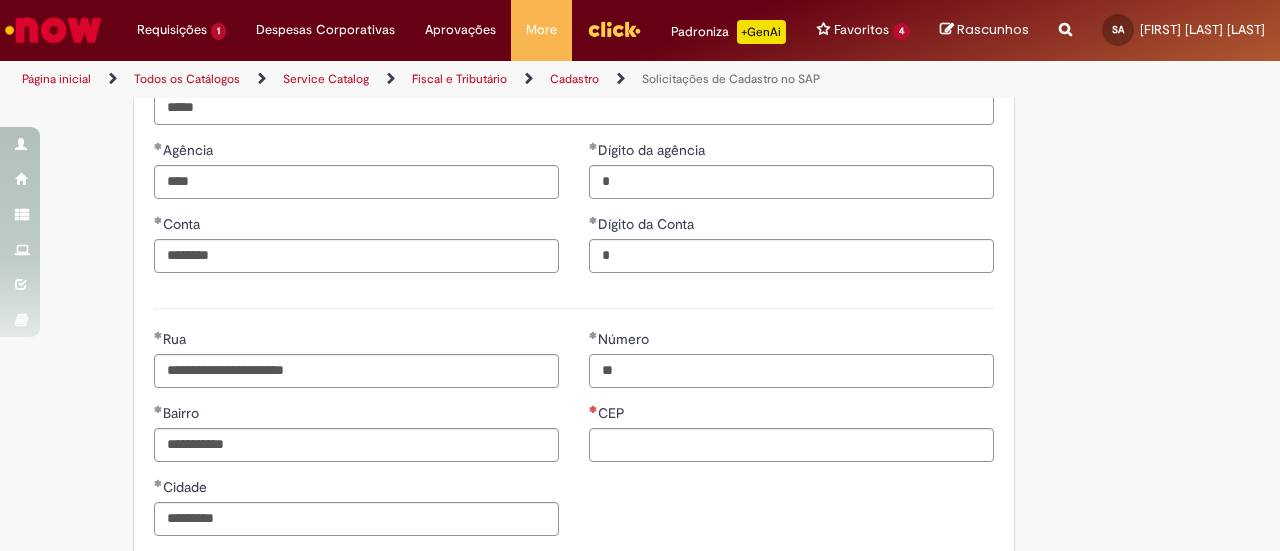 type on "**" 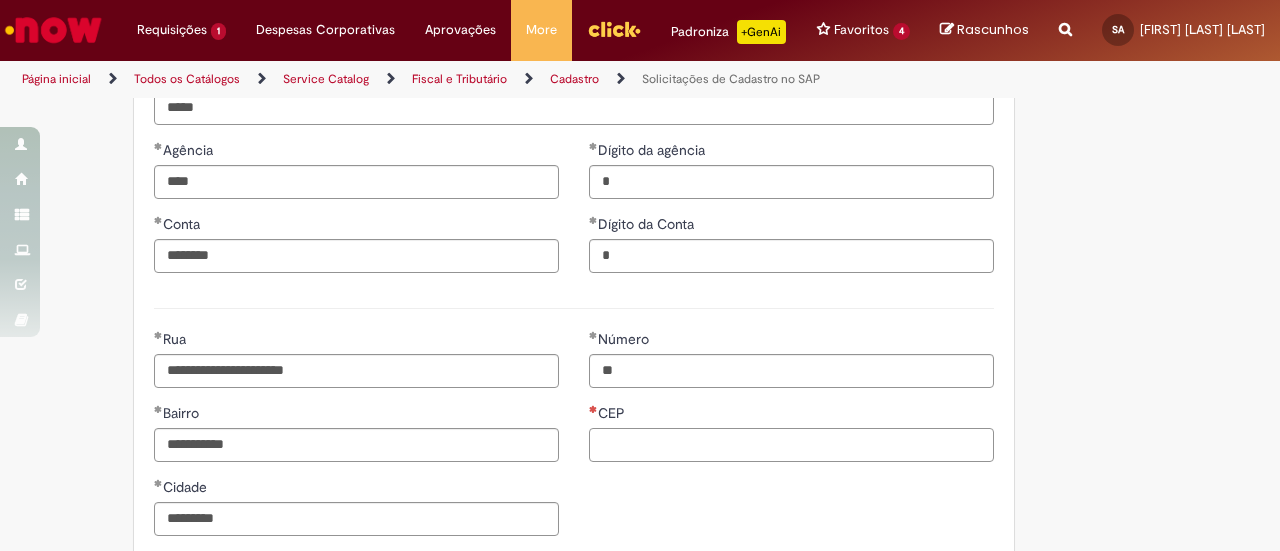 paste on "**********" 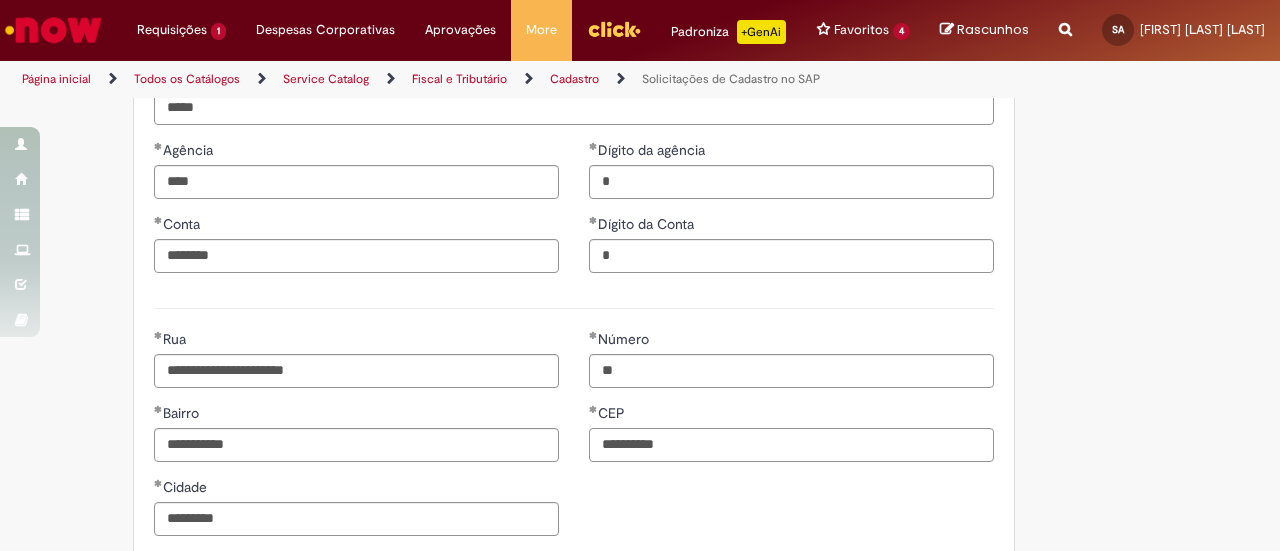 type on "**********" 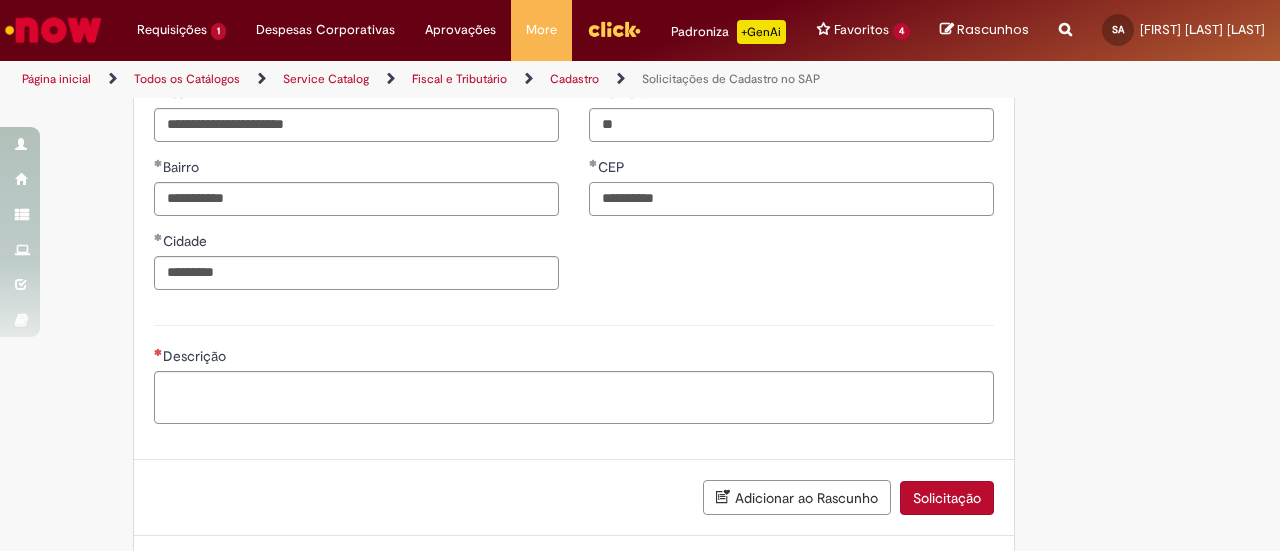 scroll, scrollTop: 1152, scrollLeft: 0, axis: vertical 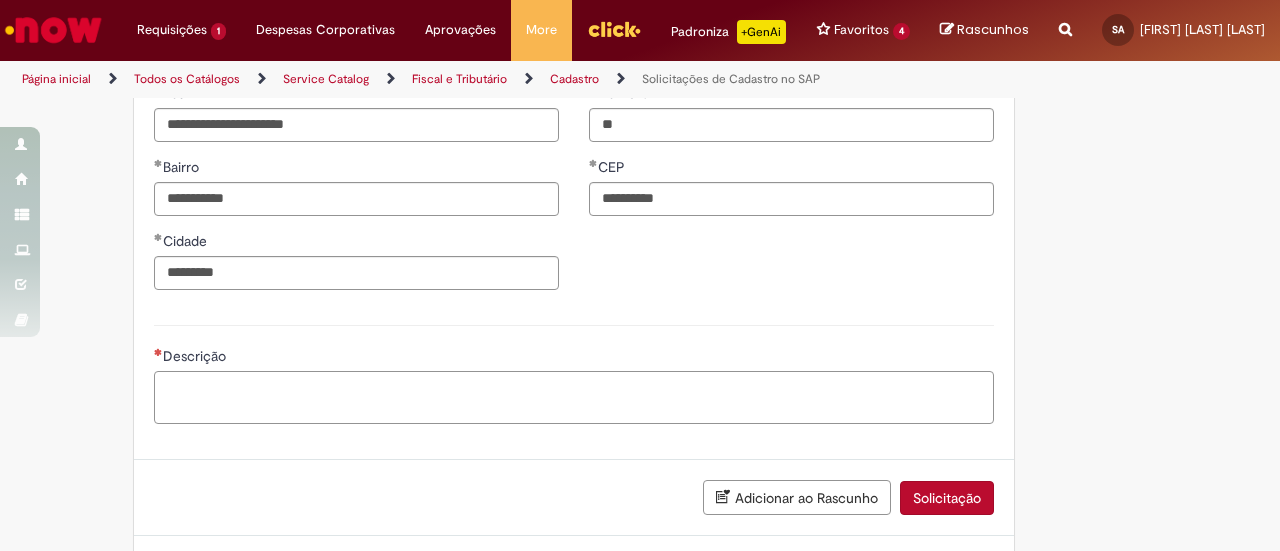 click on "Descrição" at bounding box center [574, 397] 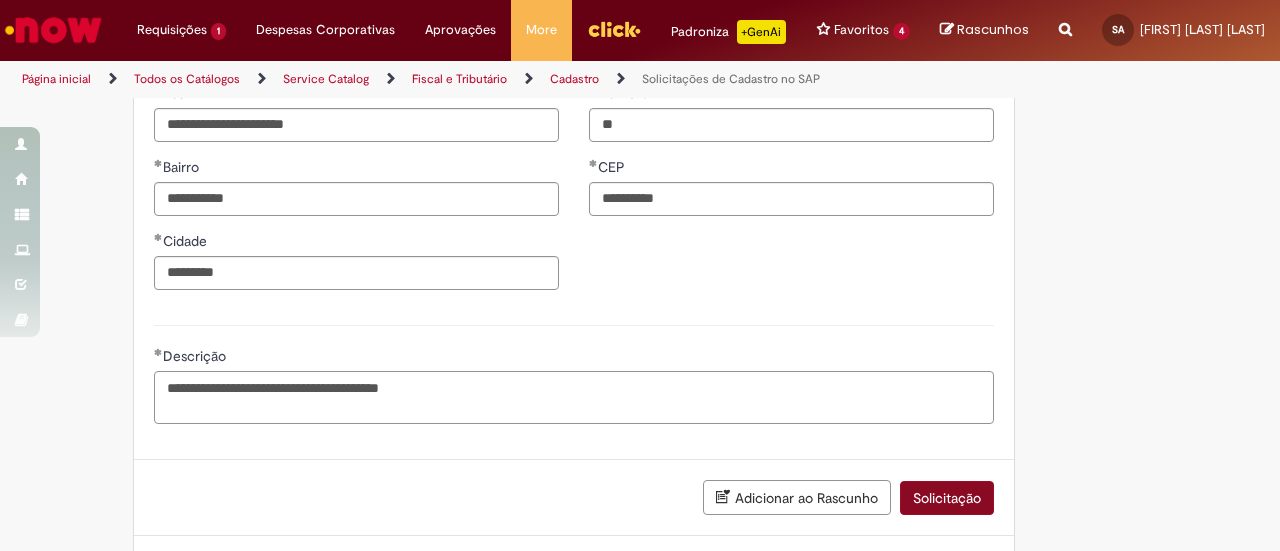 type on "**********" 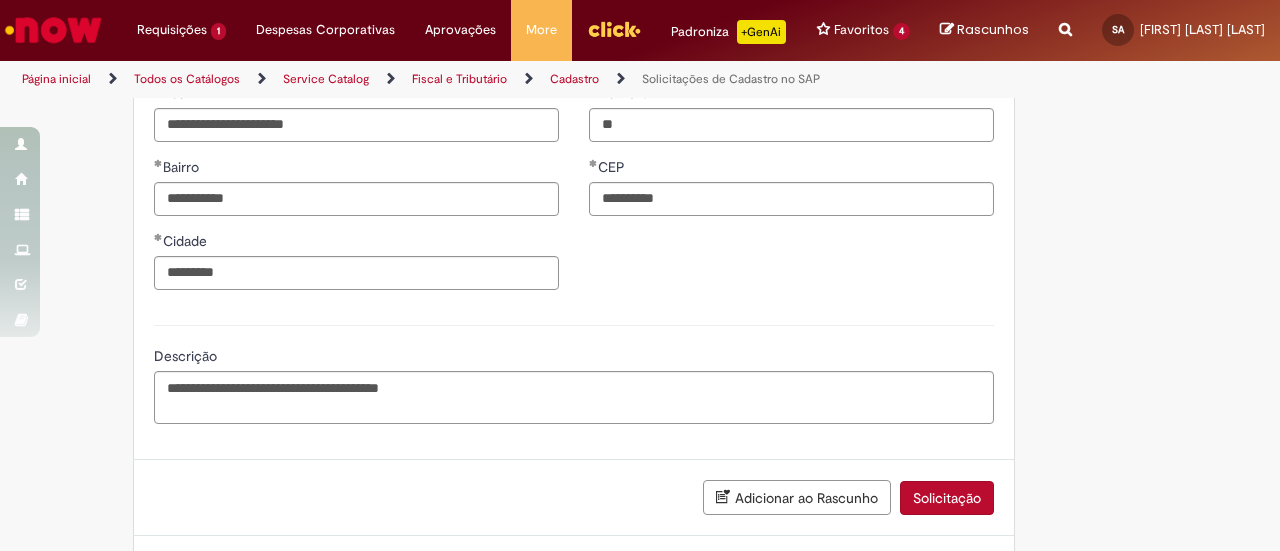 click on "Solicitação" at bounding box center (947, 498) 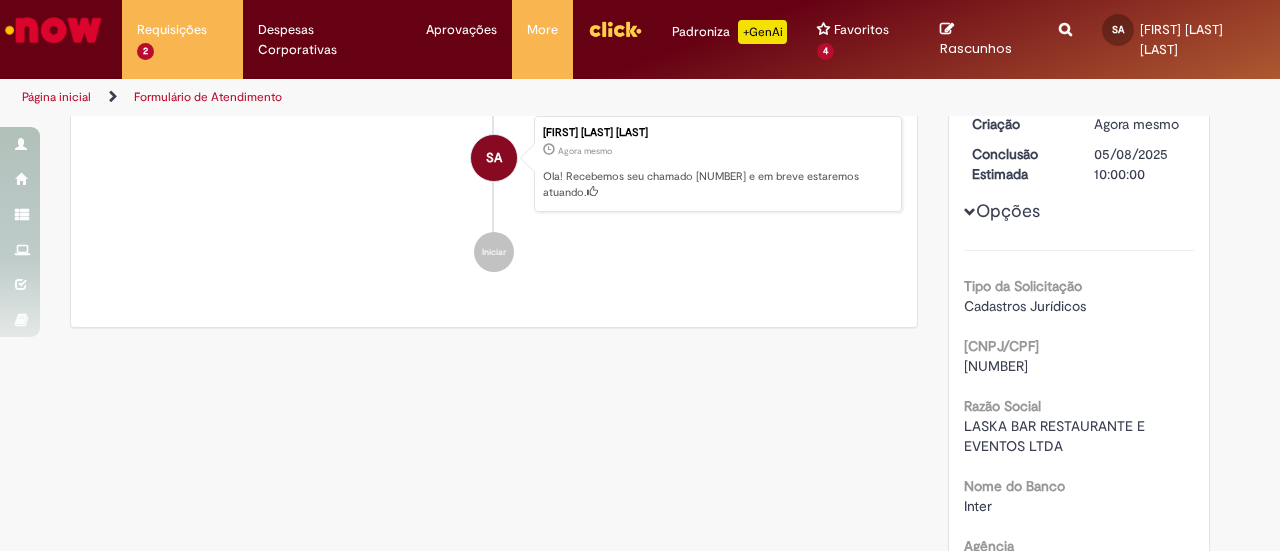 scroll, scrollTop: 233, scrollLeft: 0, axis: vertical 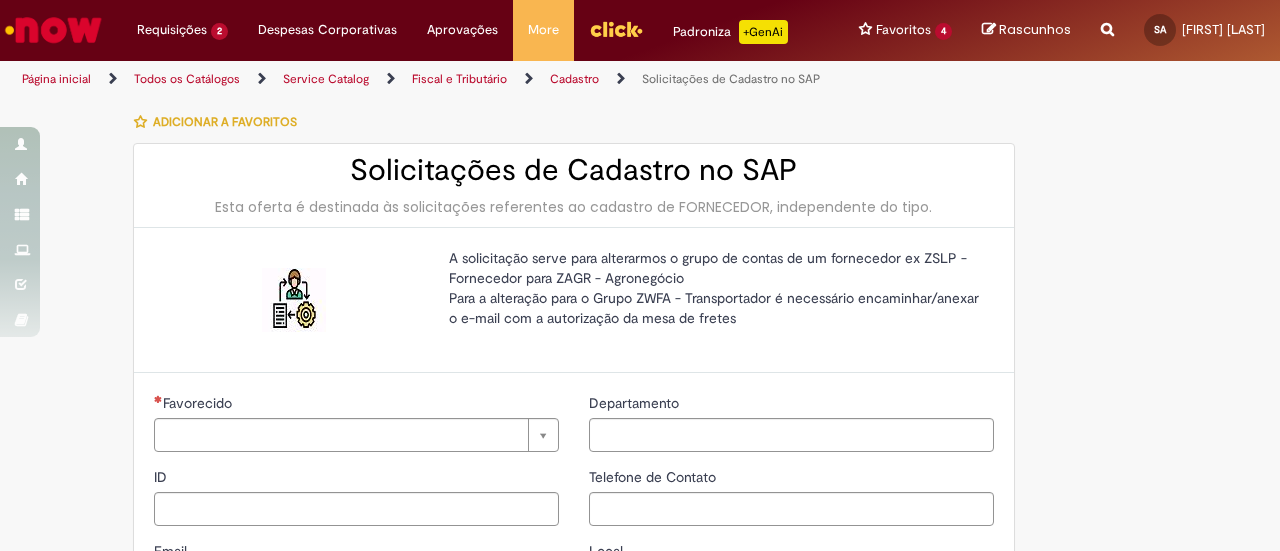 type on "********" 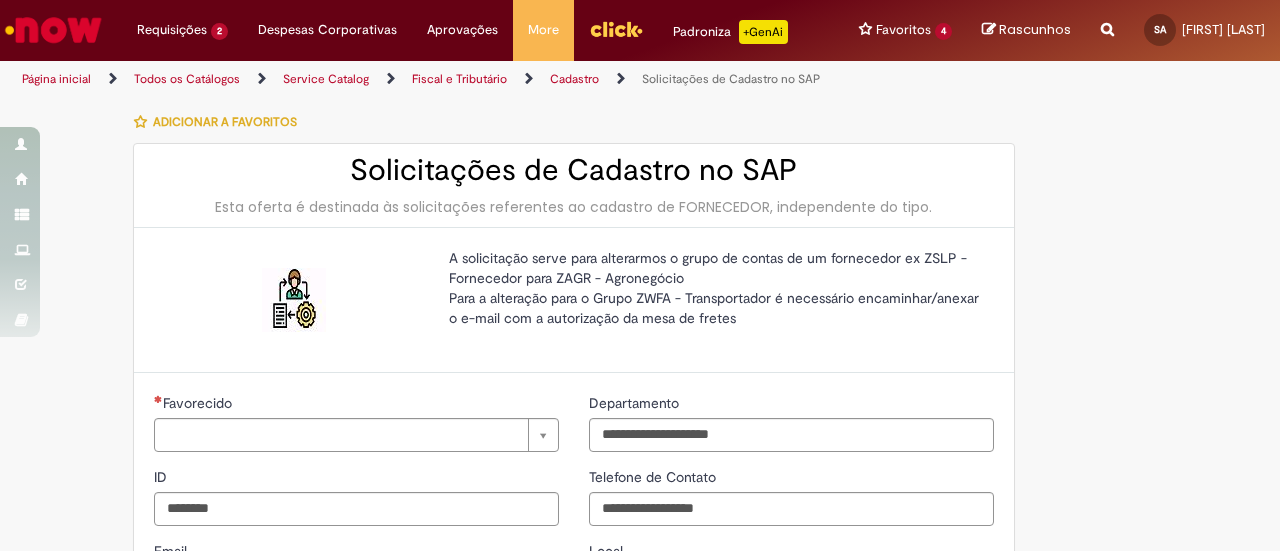 type on "**********" 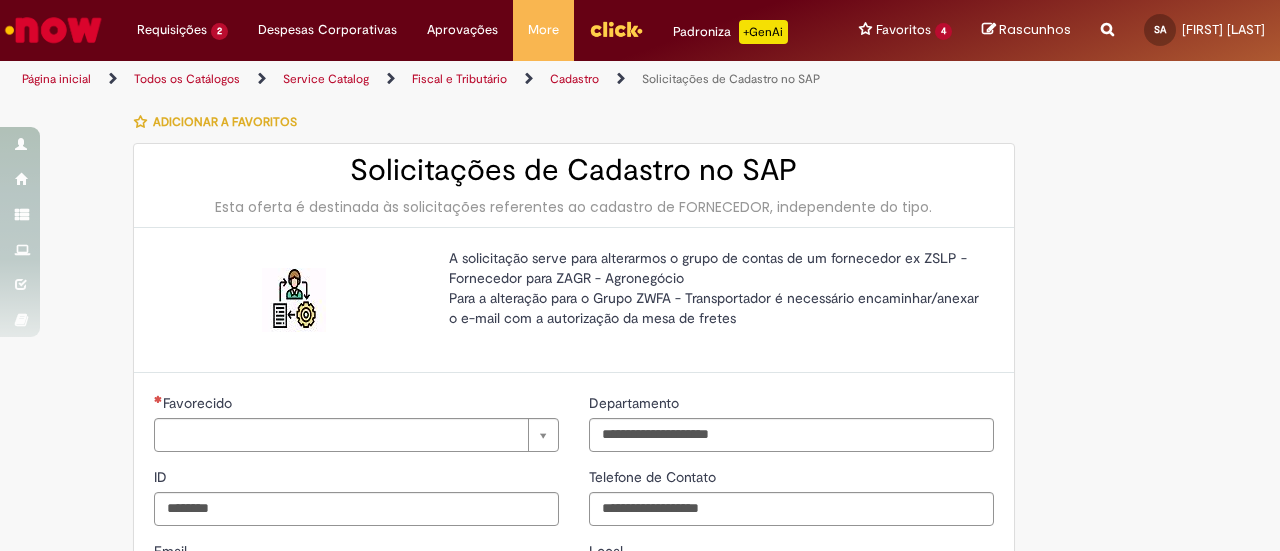 type on "**********" 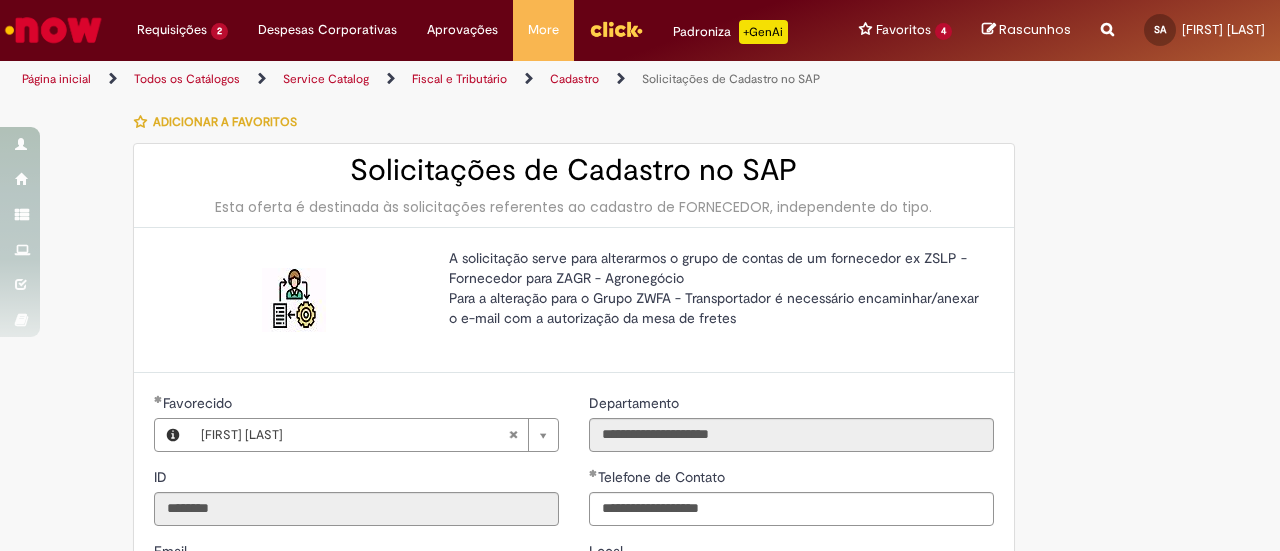 type on "**********" 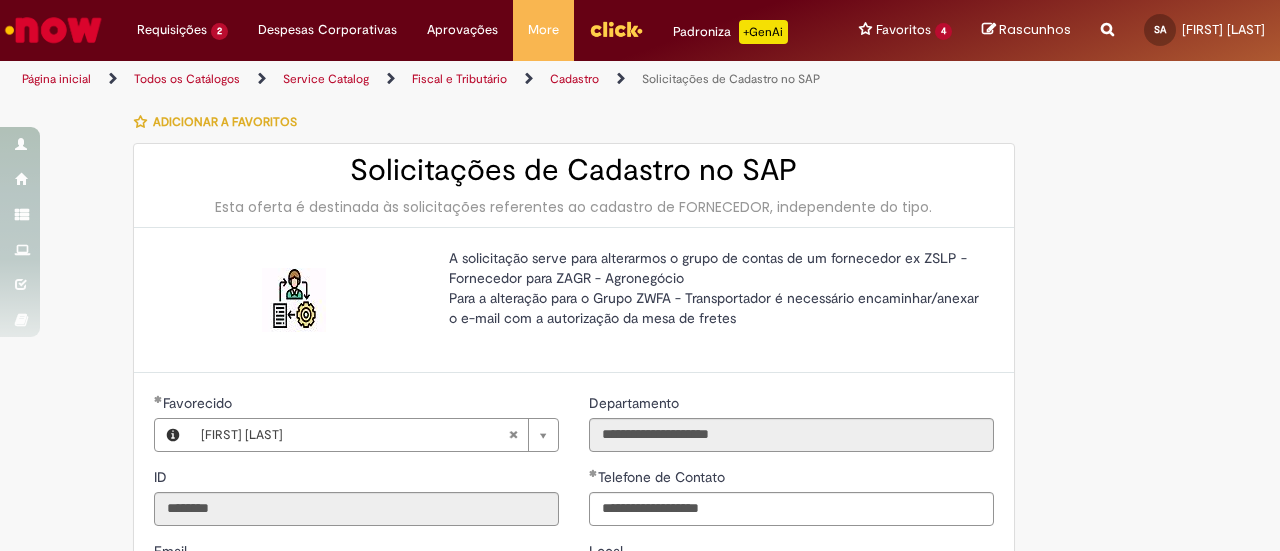 type on "**********" 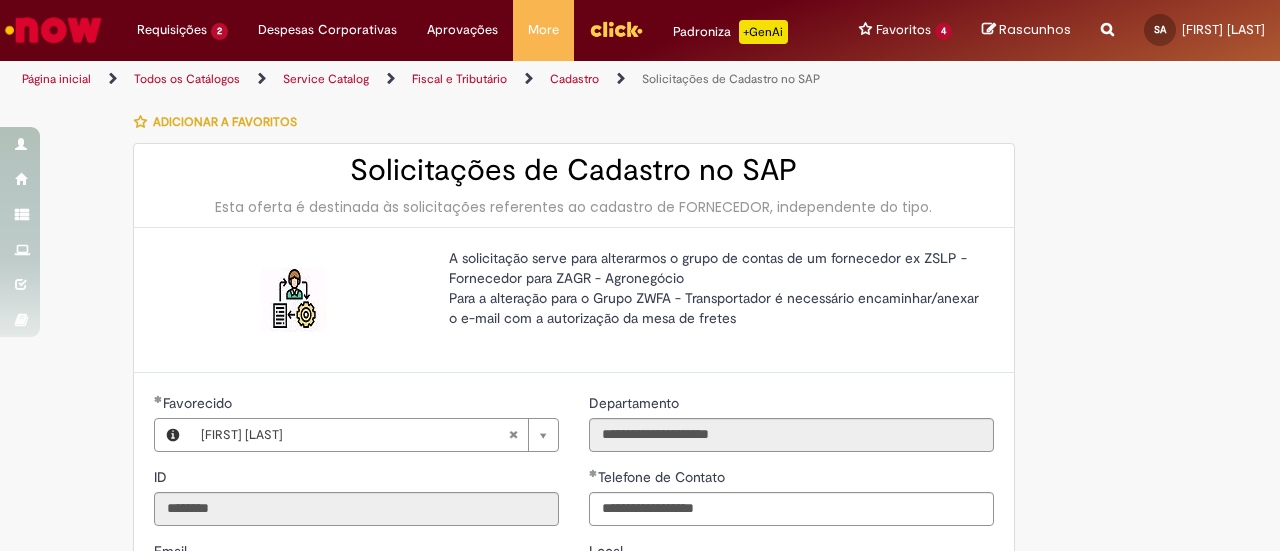 type on "**********" 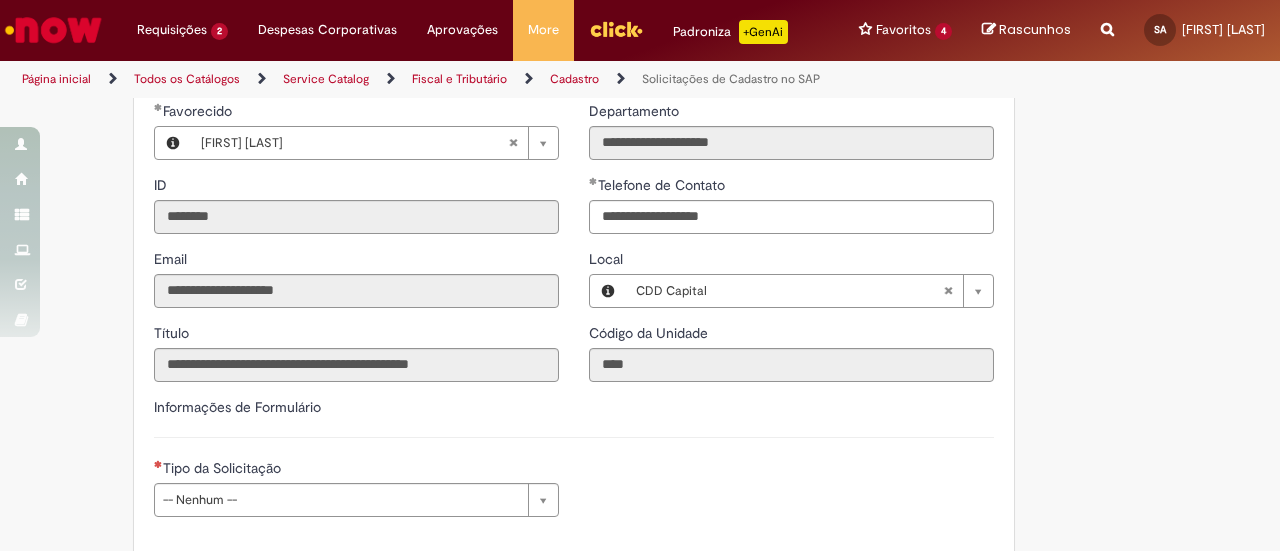 scroll, scrollTop: 416, scrollLeft: 0, axis: vertical 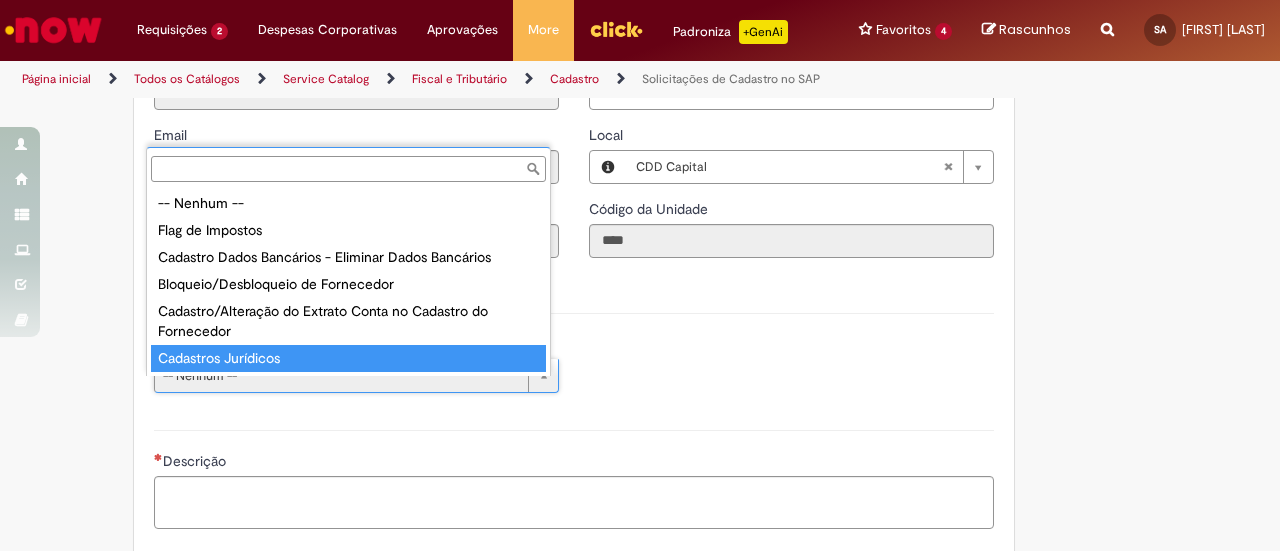 type on "**********" 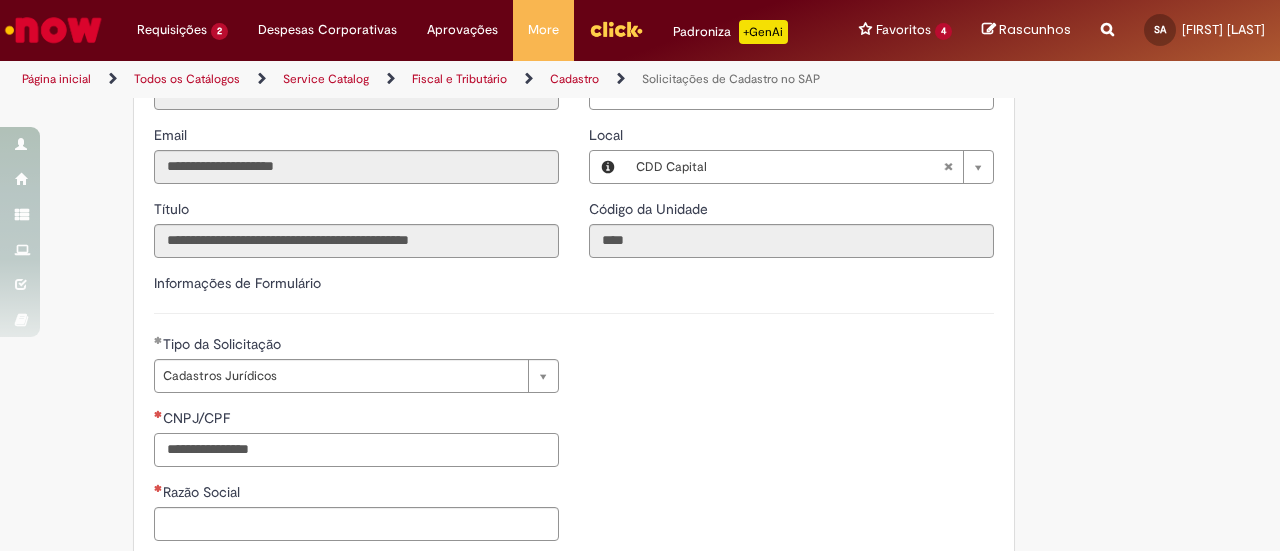 click on "CNPJ/CPF" at bounding box center (356, 450) 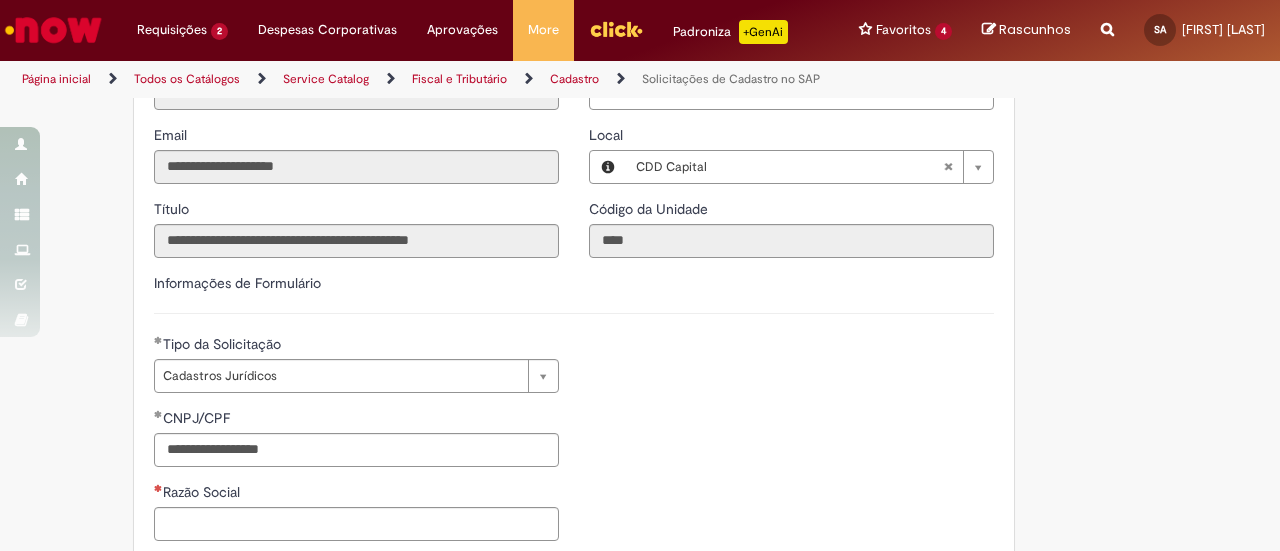 type on "**********" 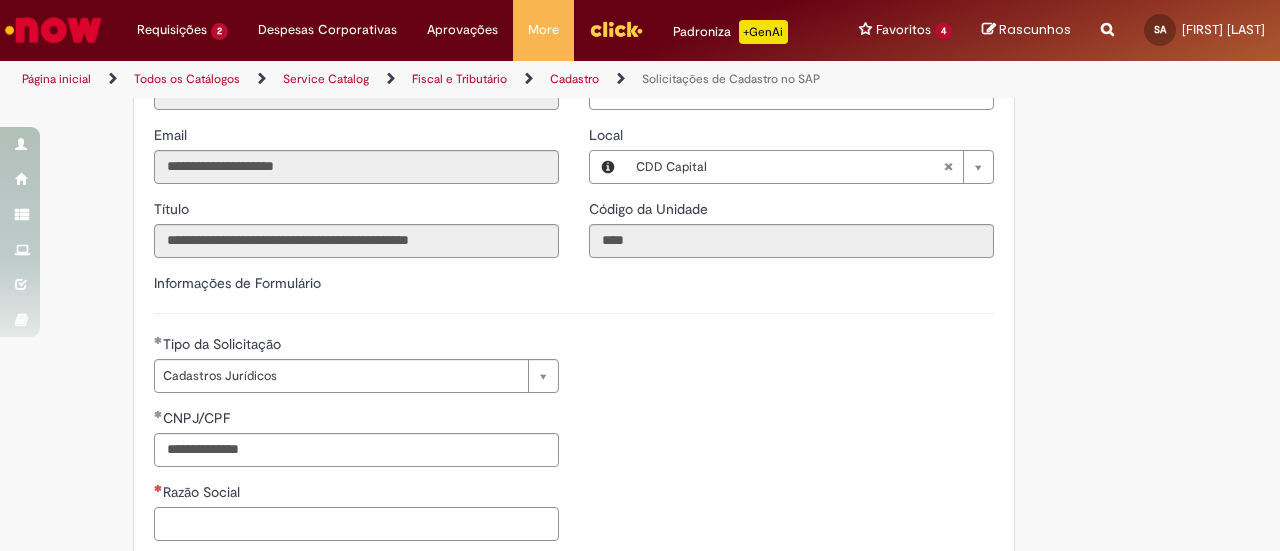 scroll, scrollTop: 422, scrollLeft: 0, axis: vertical 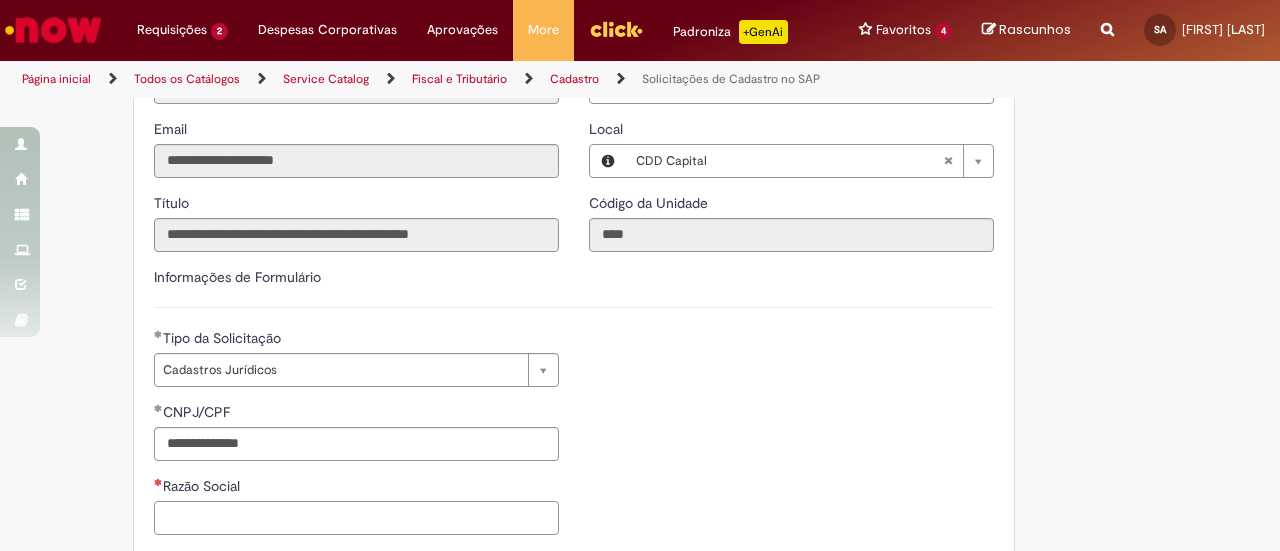 paste on "**********" 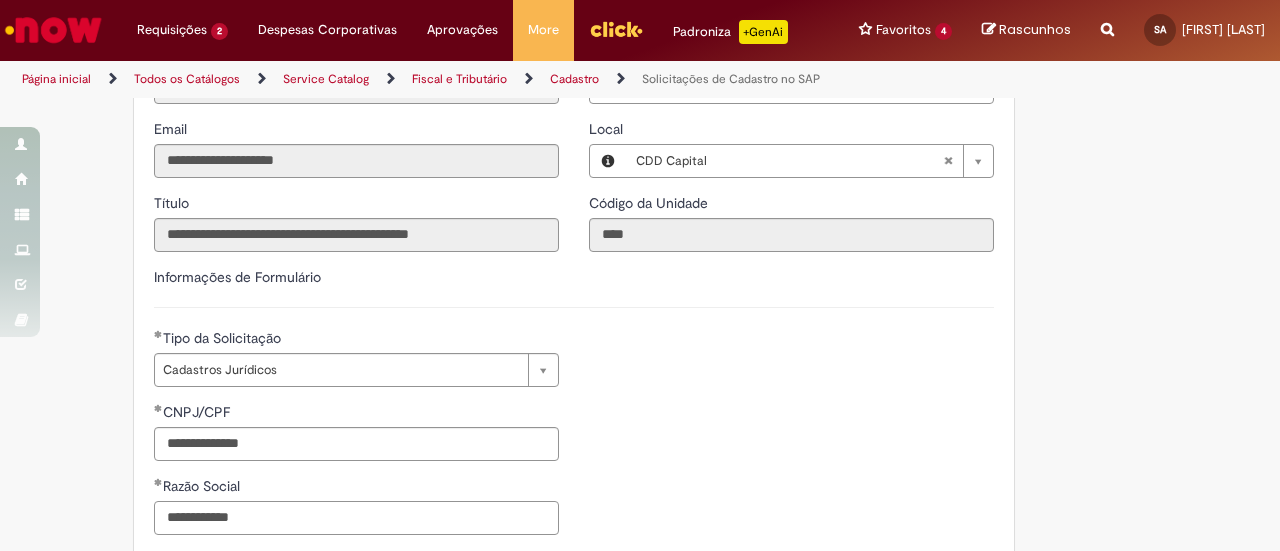 type on "**********" 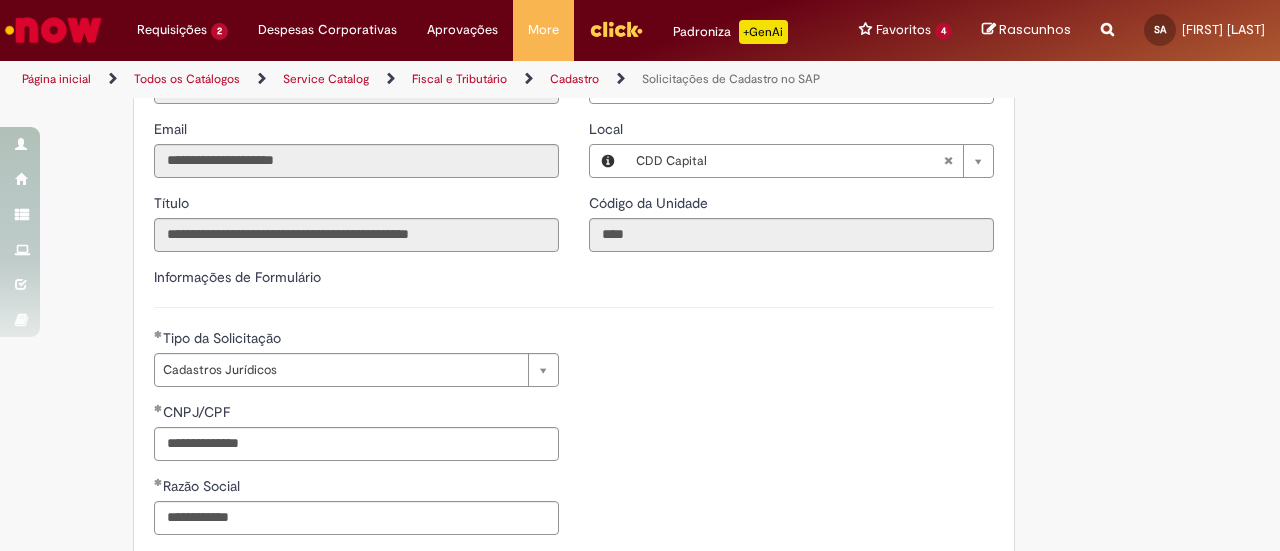scroll, scrollTop: 696, scrollLeft: 0, axis: vertical 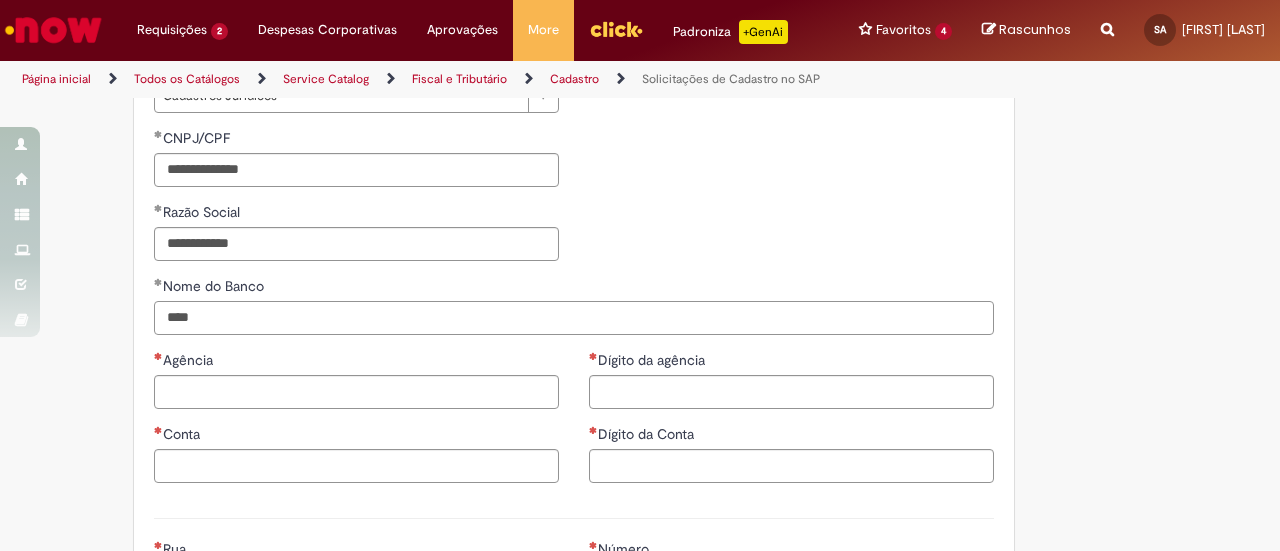 type on "****" 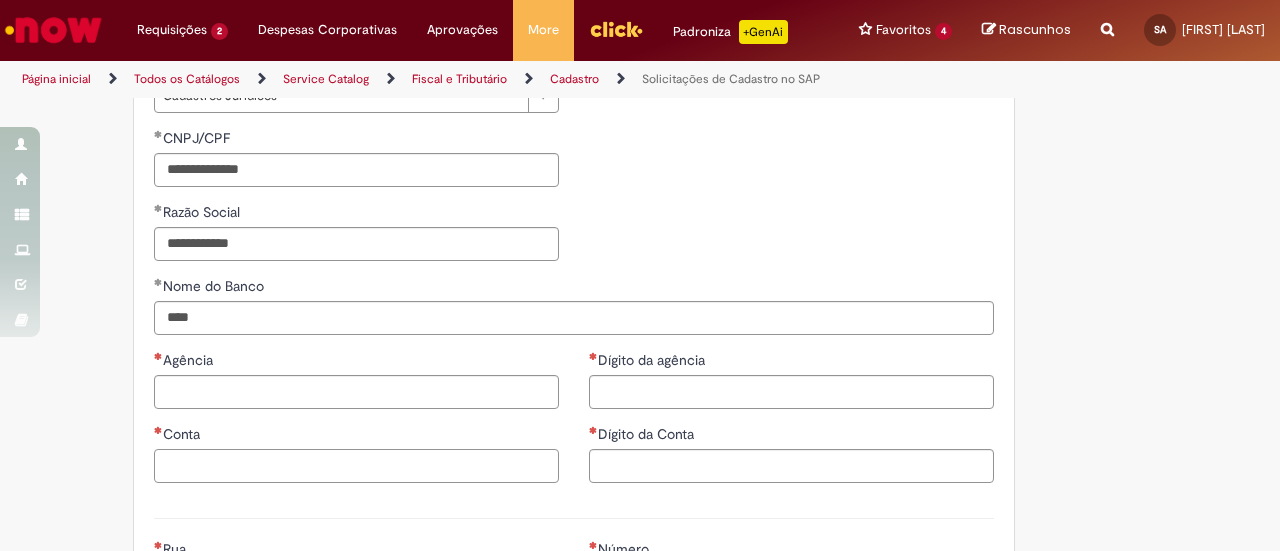 click on "Conta" at bounding box center (356, 466) 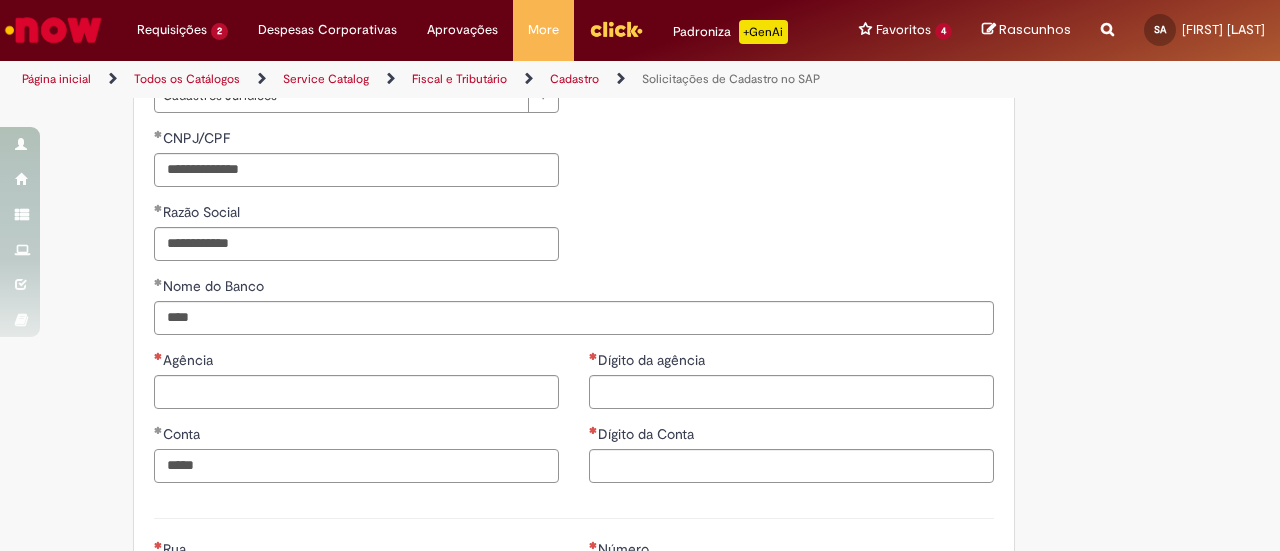 type on "*****" 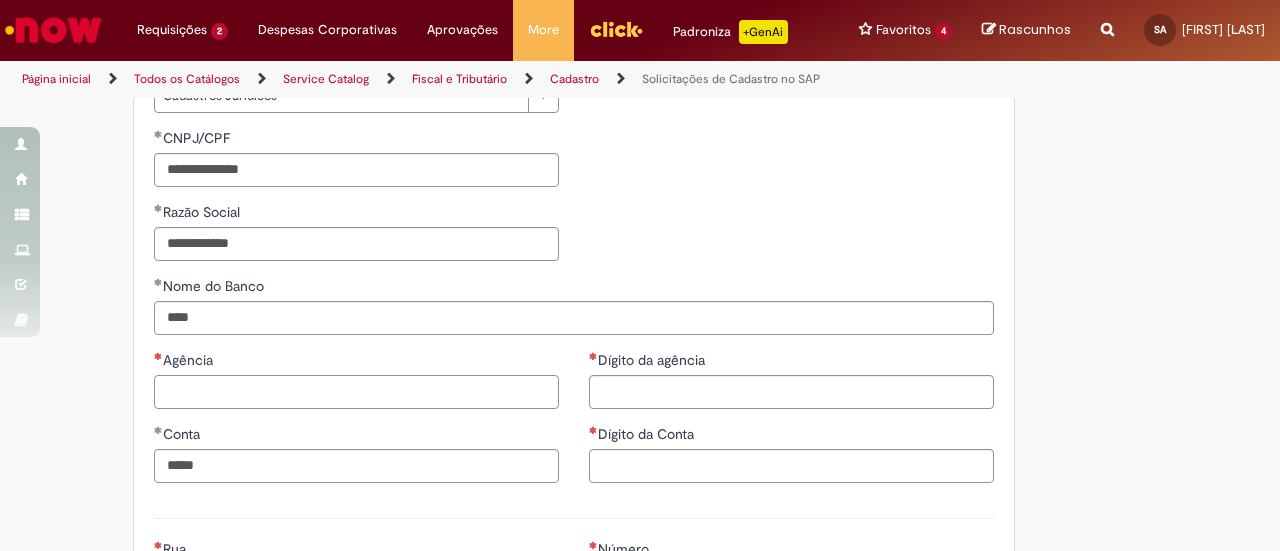click on "Agência" at bounding box center [356, 392] 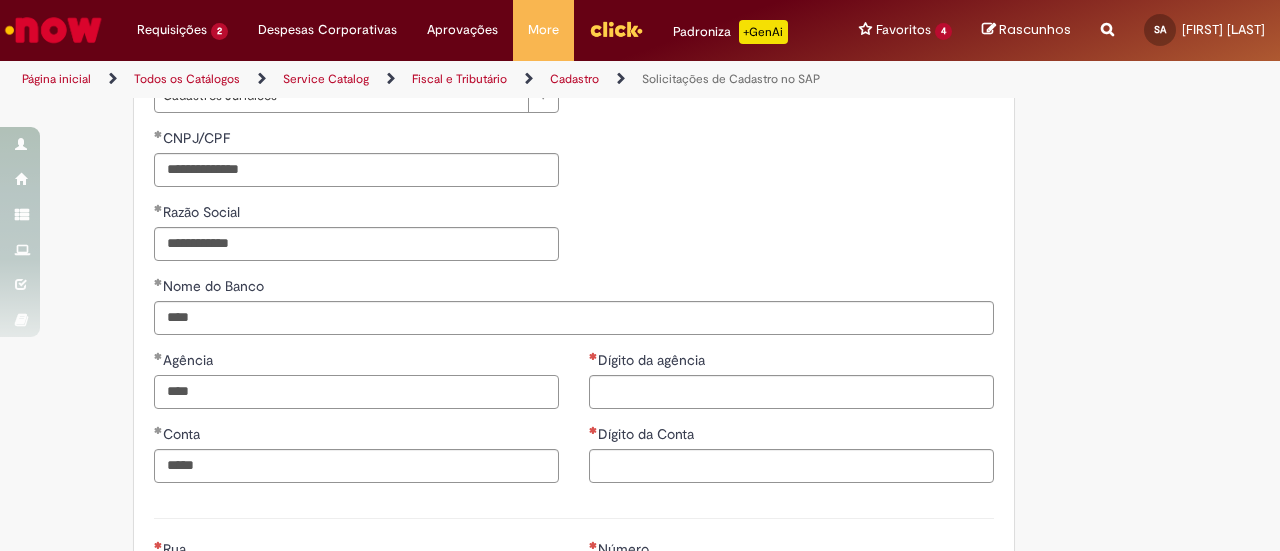 type on "****" 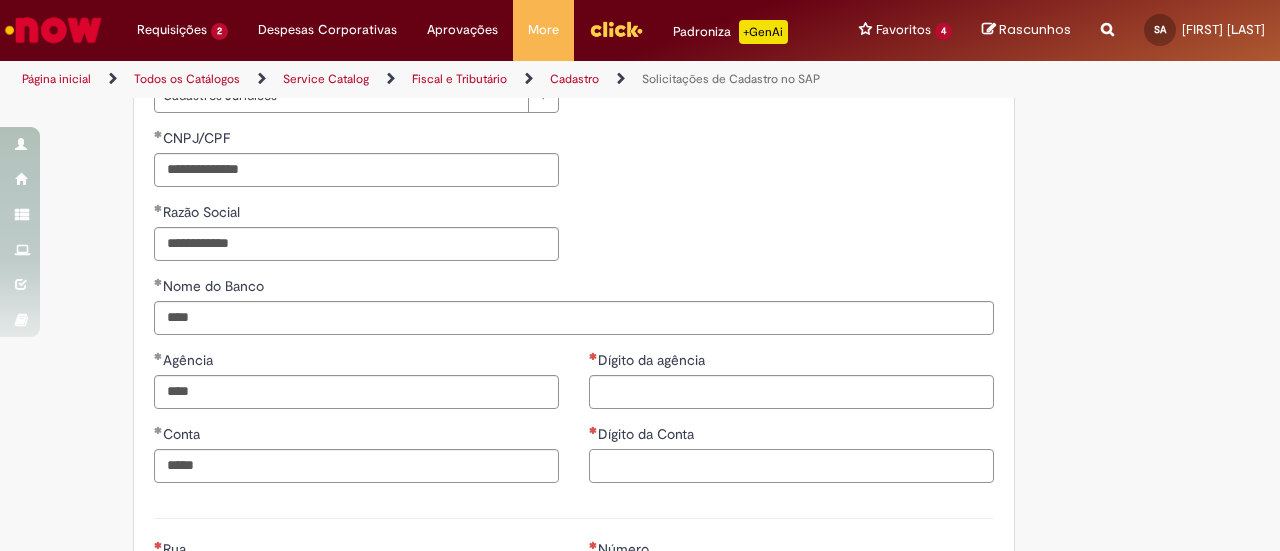 click on "Dígito da Conta" at bounding box center (791, 466) 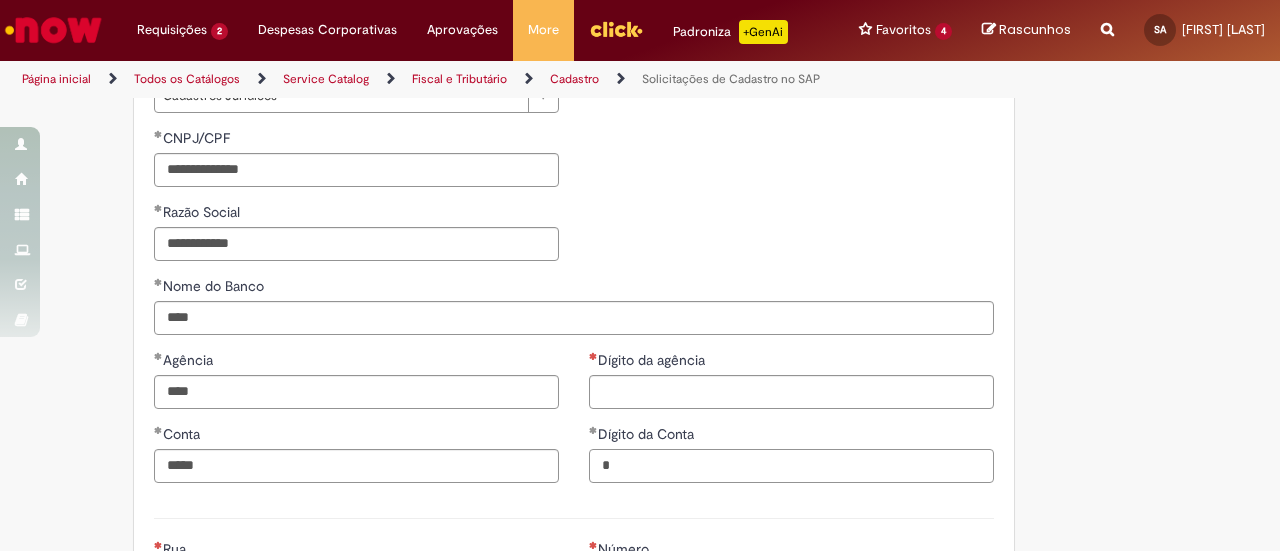 type on "*" 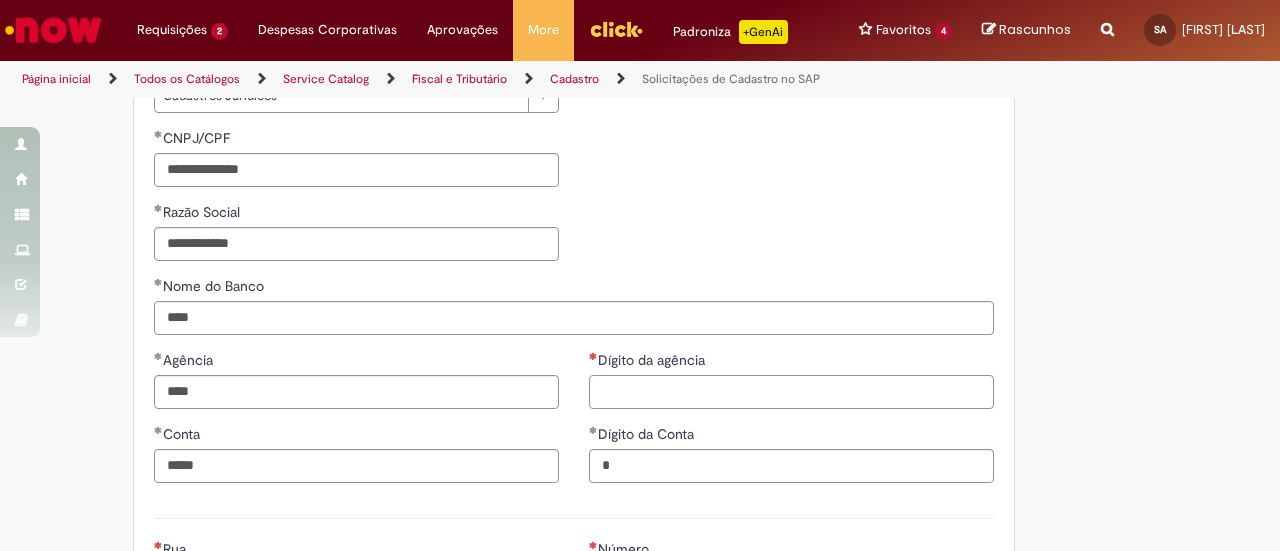 click on "Dígito da agência" at bounding box center [791, 392] 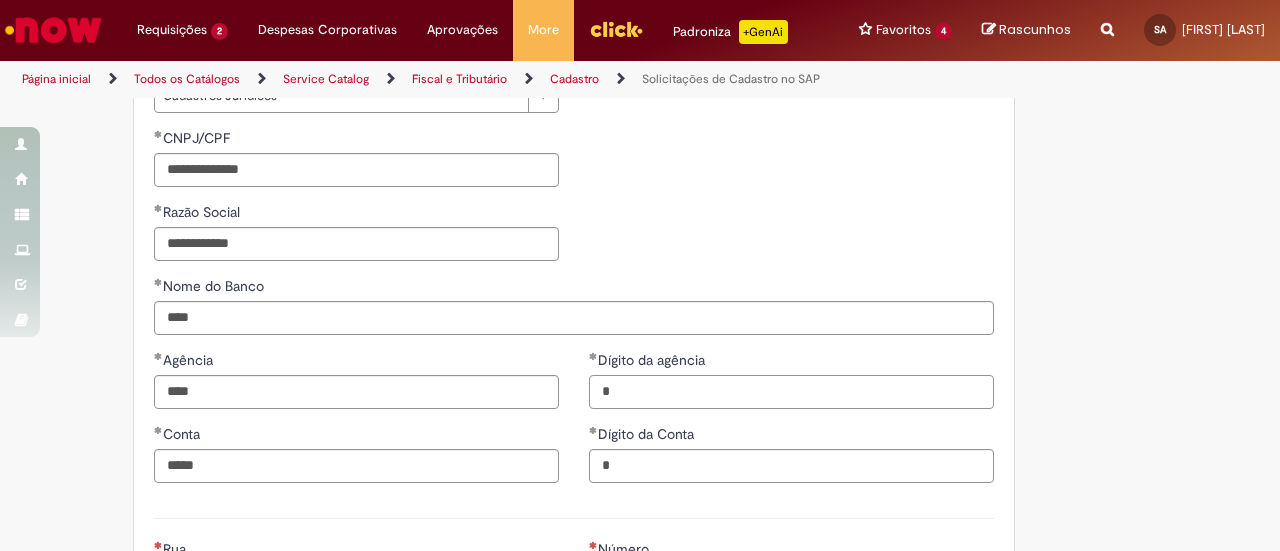 type on "*" 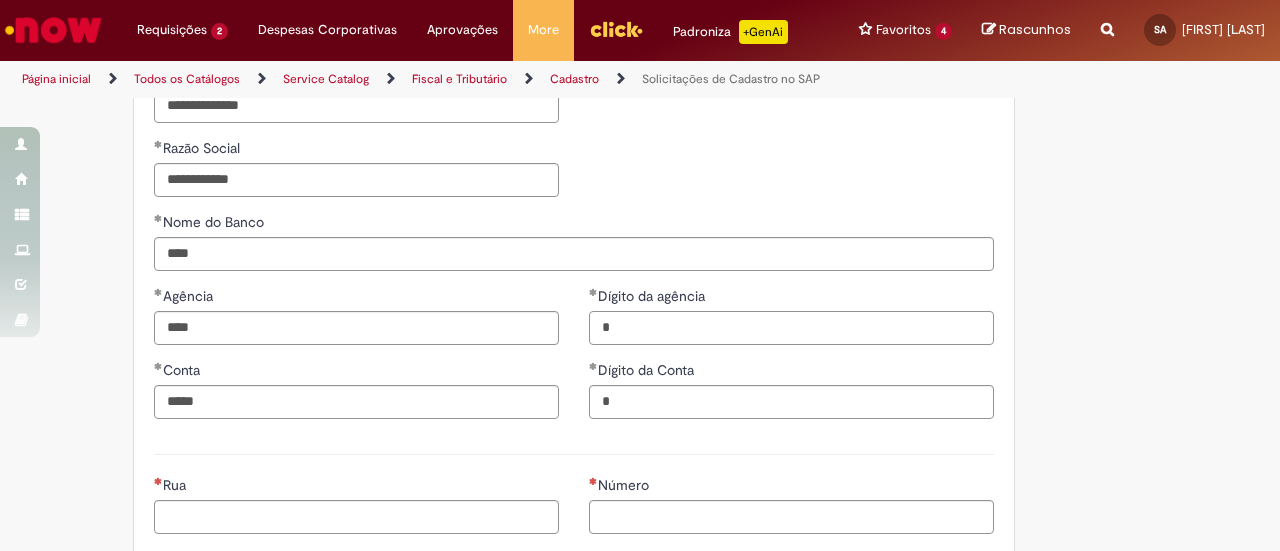 scroll, scrollTop: 762, scrollLeft: 0, axis: vertical 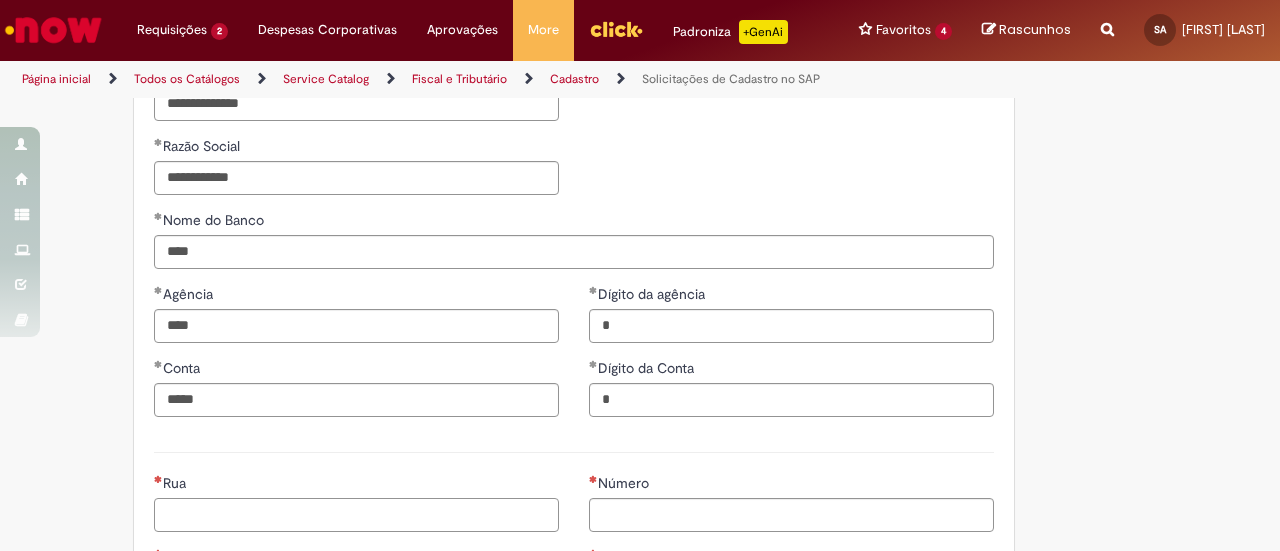 click on "Rua" at bounding box center [356, 515] 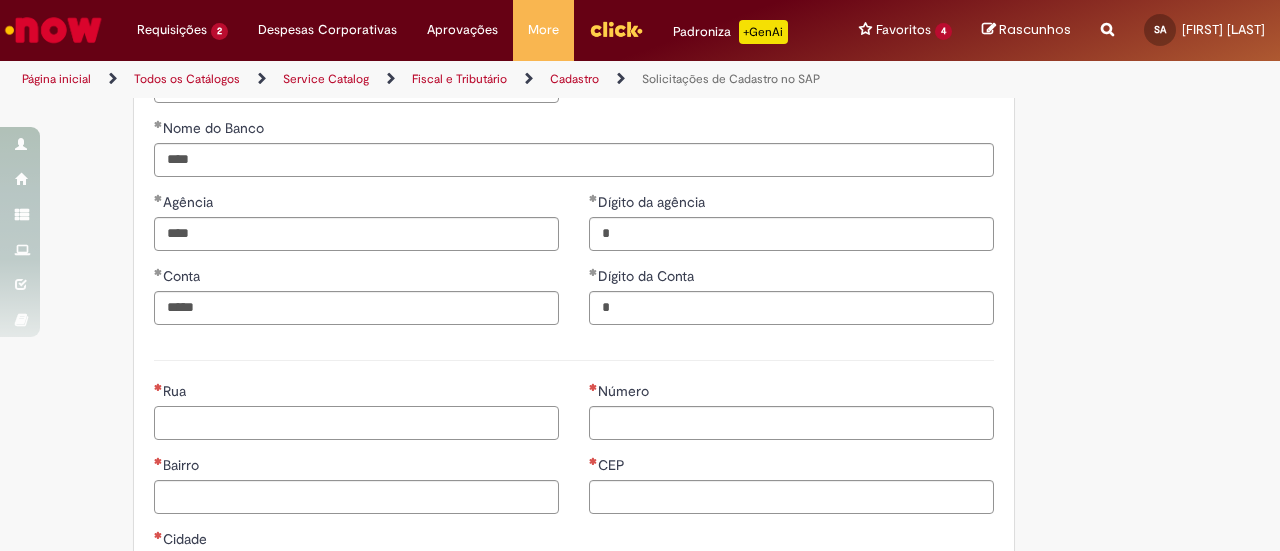 scroll, scrollTop: 868, scrollLeft: 0, axis: vertical 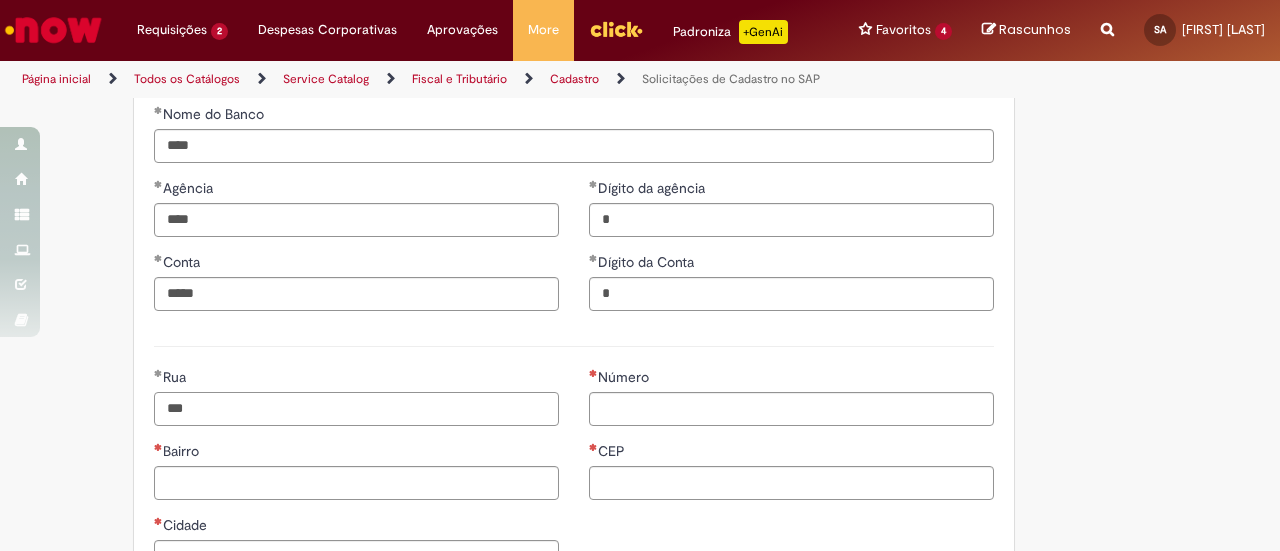 paste on "**********" 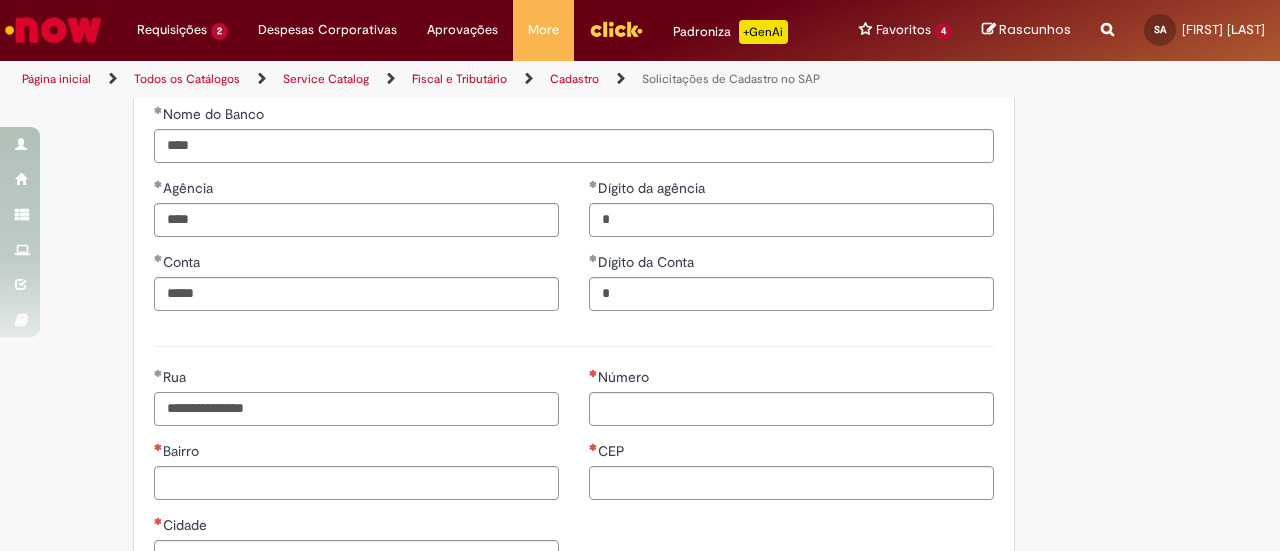 type on "**********" 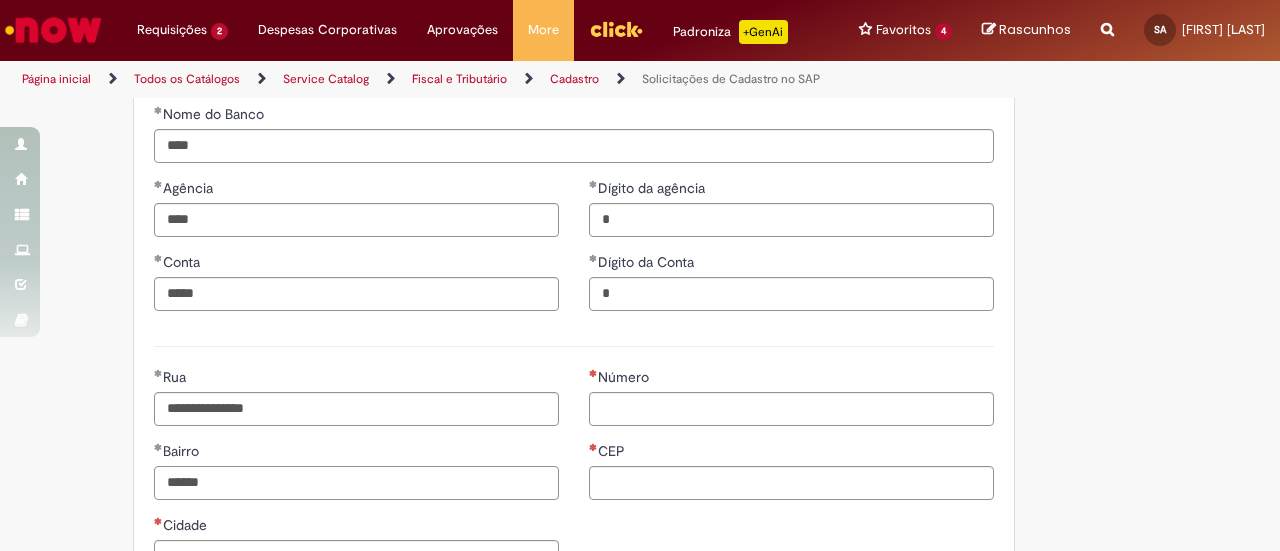 type on "******" 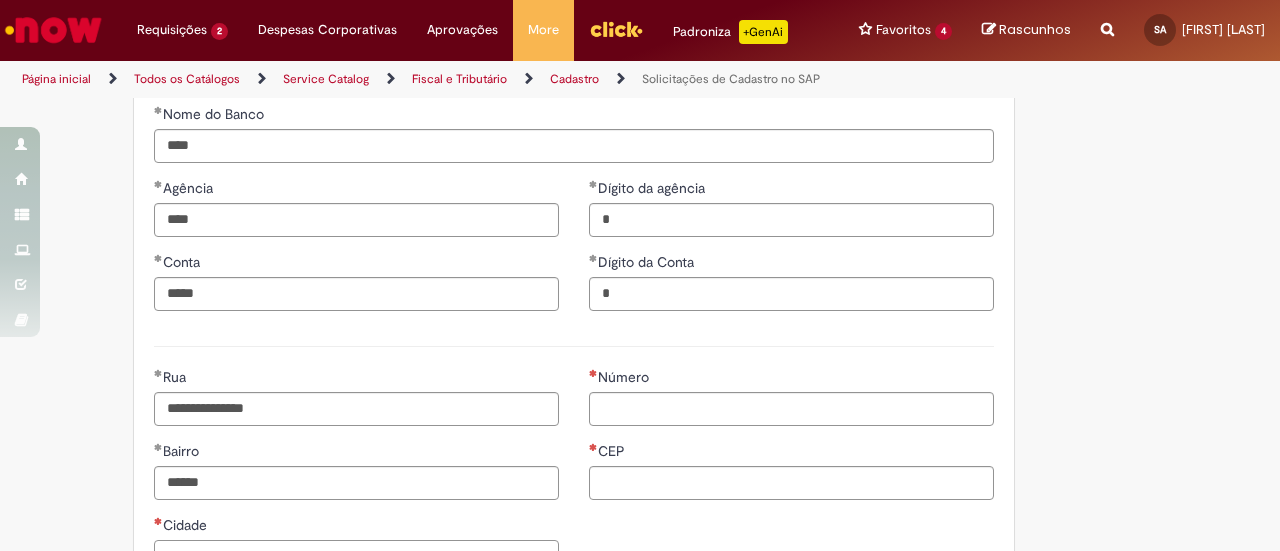 scroll, scrollTop: 1107, scrollLeft: 0, axis: vertical 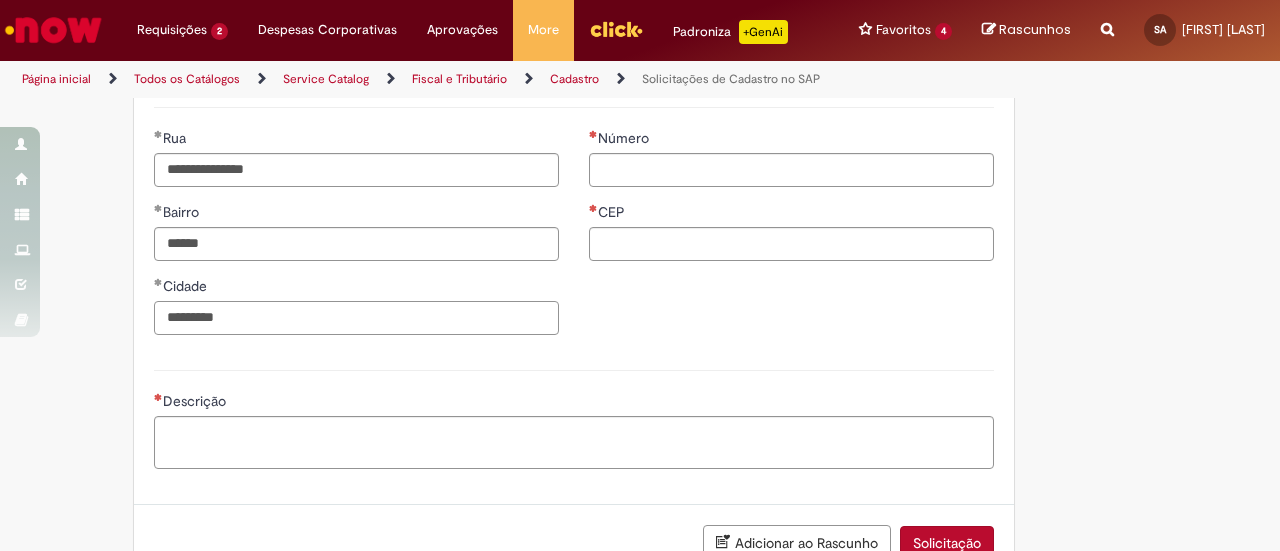 type on "*********" 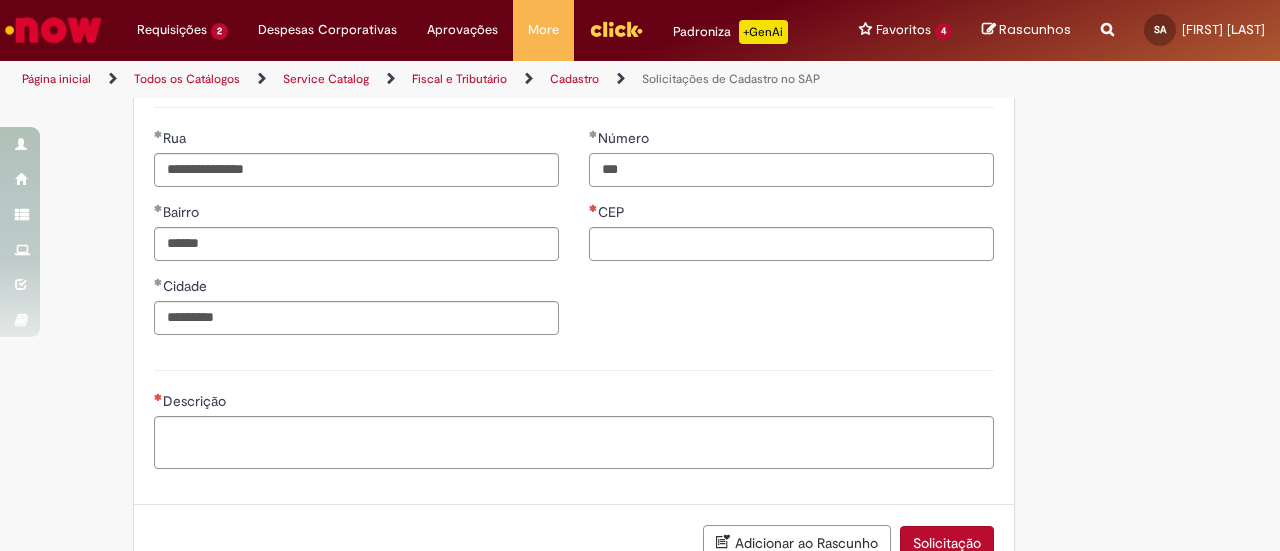 type on "***" 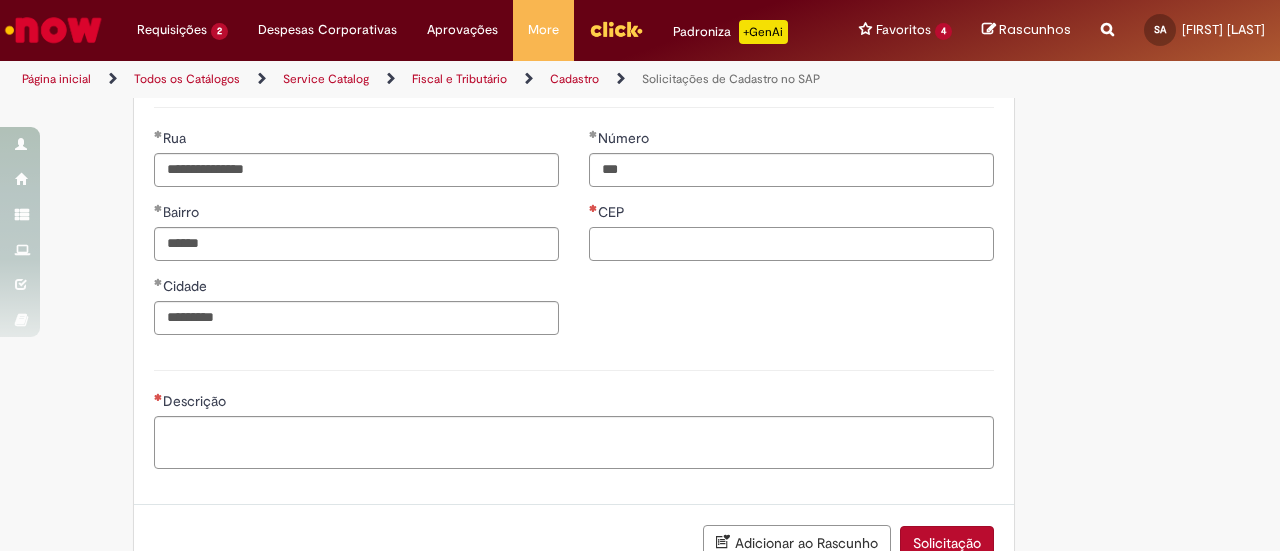 paste on "**********" 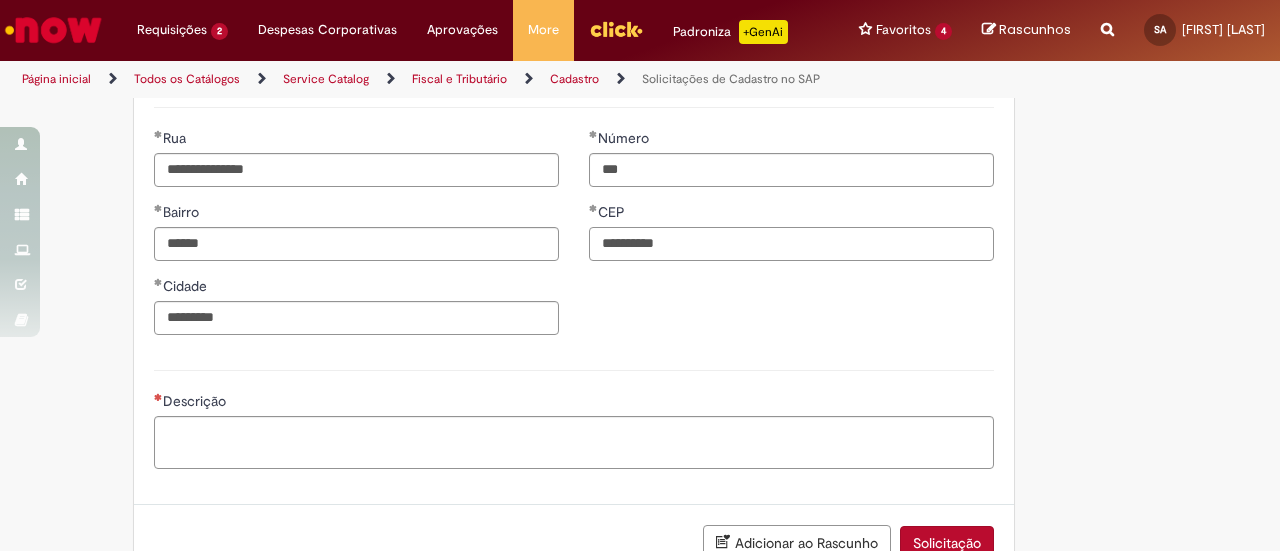 type on "**********" 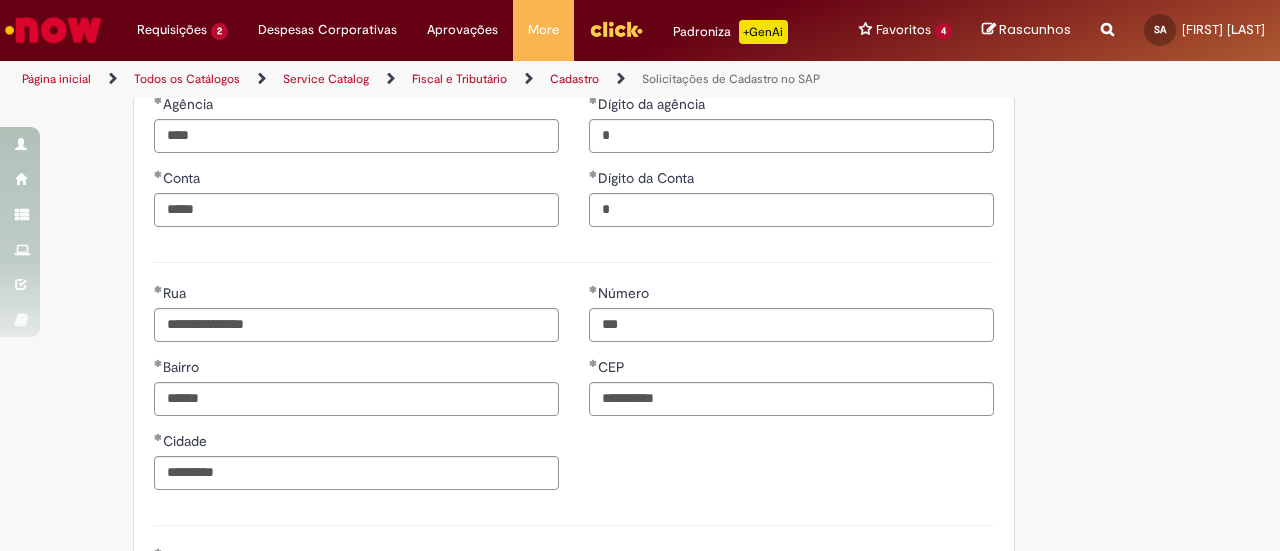 scroll, scrollTop: 1259, scrollLeft: 0, axis: vertical 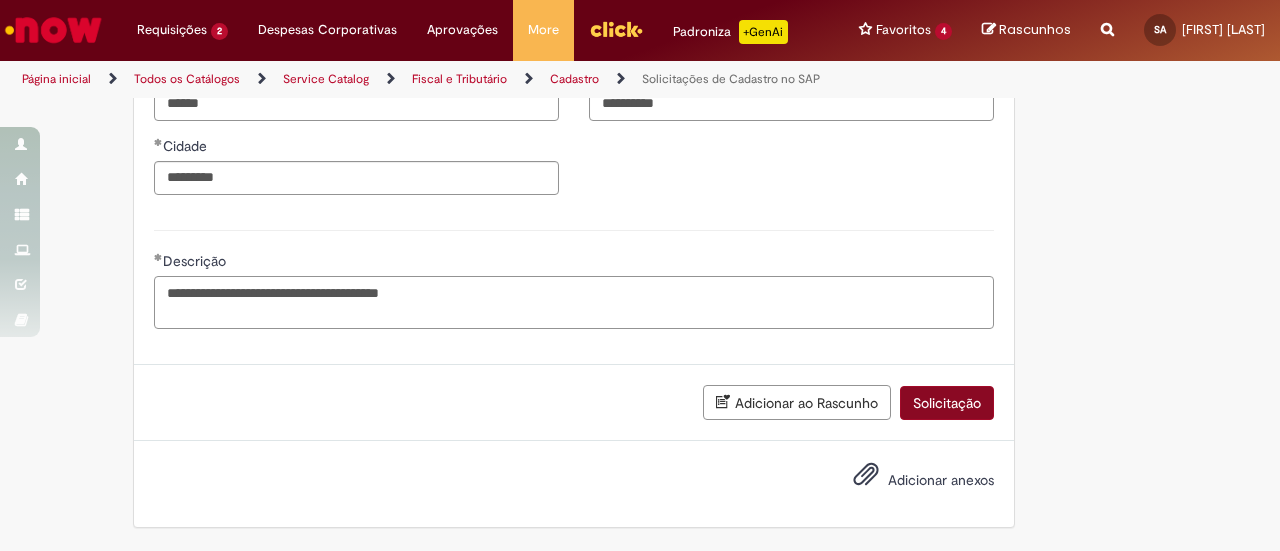 type on "**********" 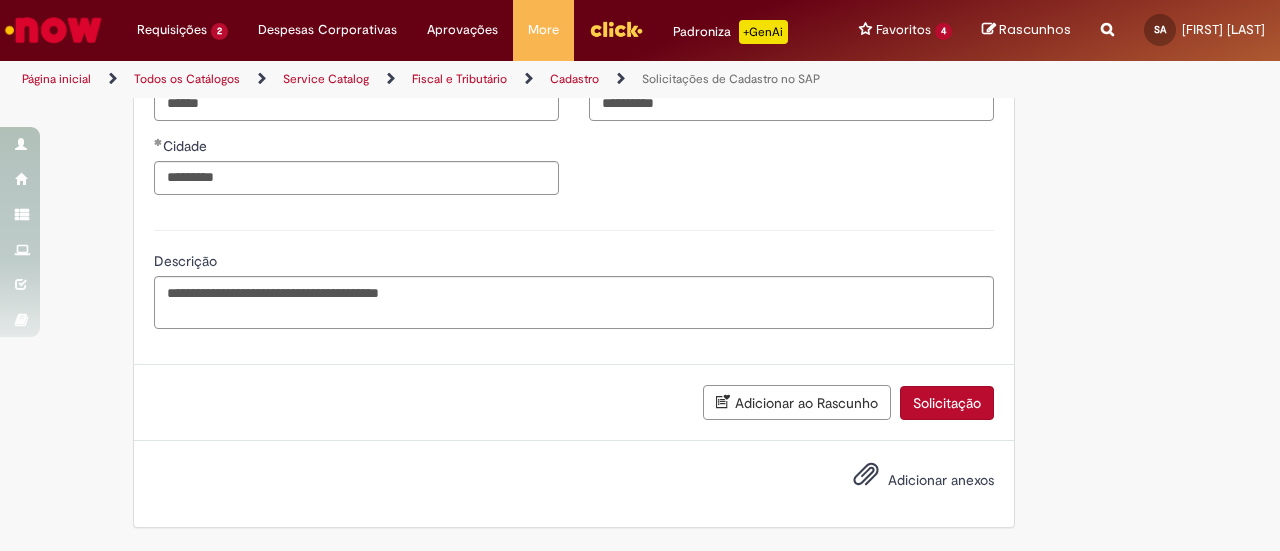 click on "Solicitação" at bounding box center (947, 403) 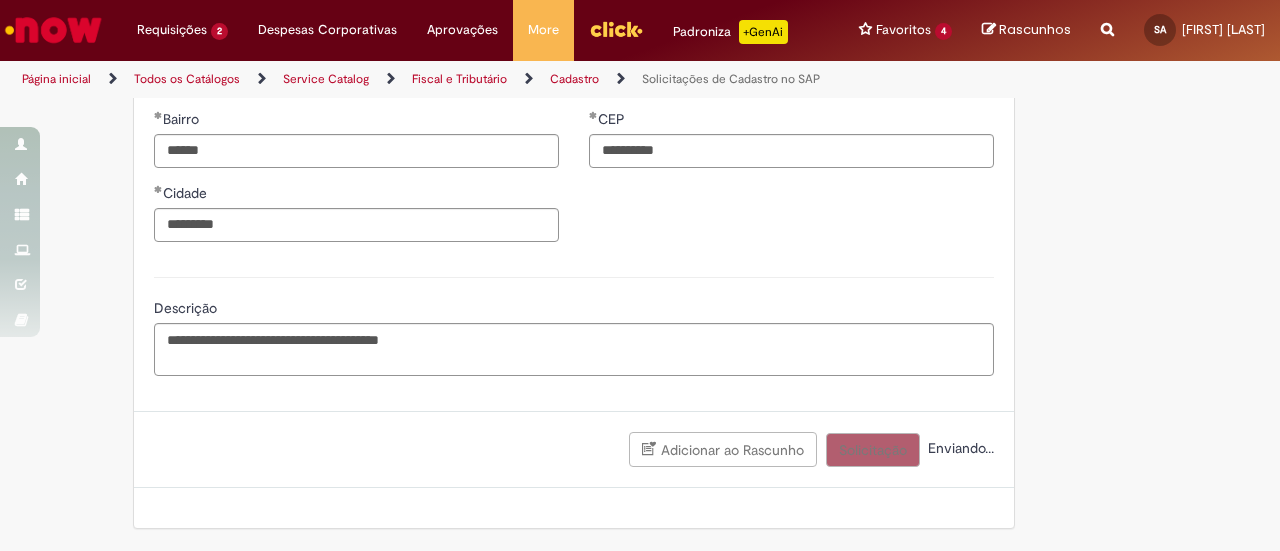 scroll, scrollTop: 1214, scrollLeft: 0, axis: vertical 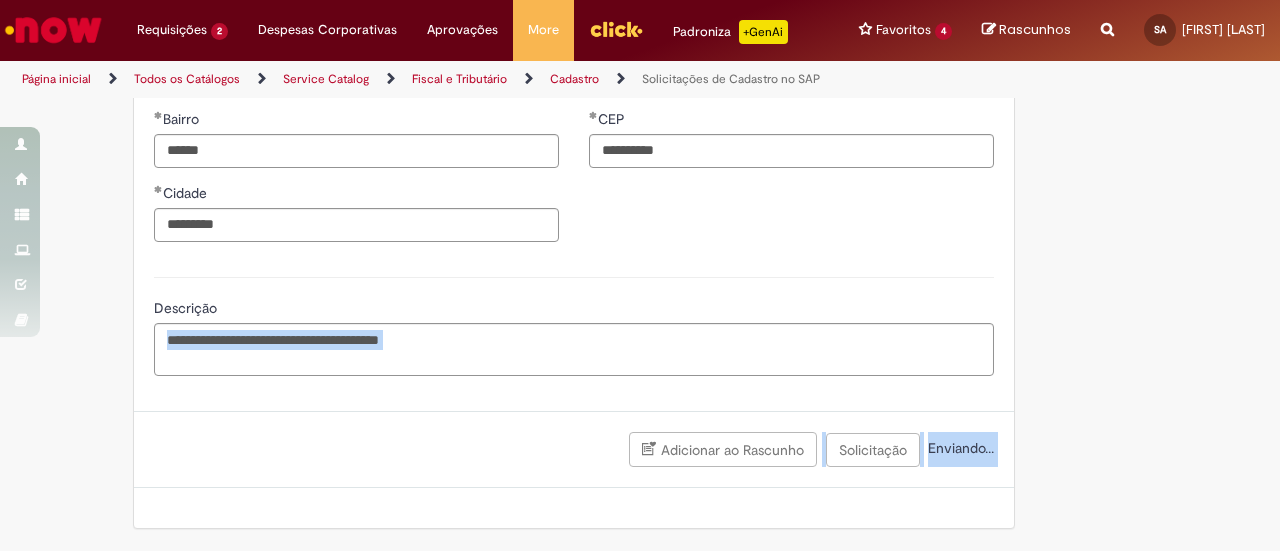 drag, startPoint x: 403, startPoint y: 511, endPoint x: 294, endPoint y: 341, distance: 201.94305 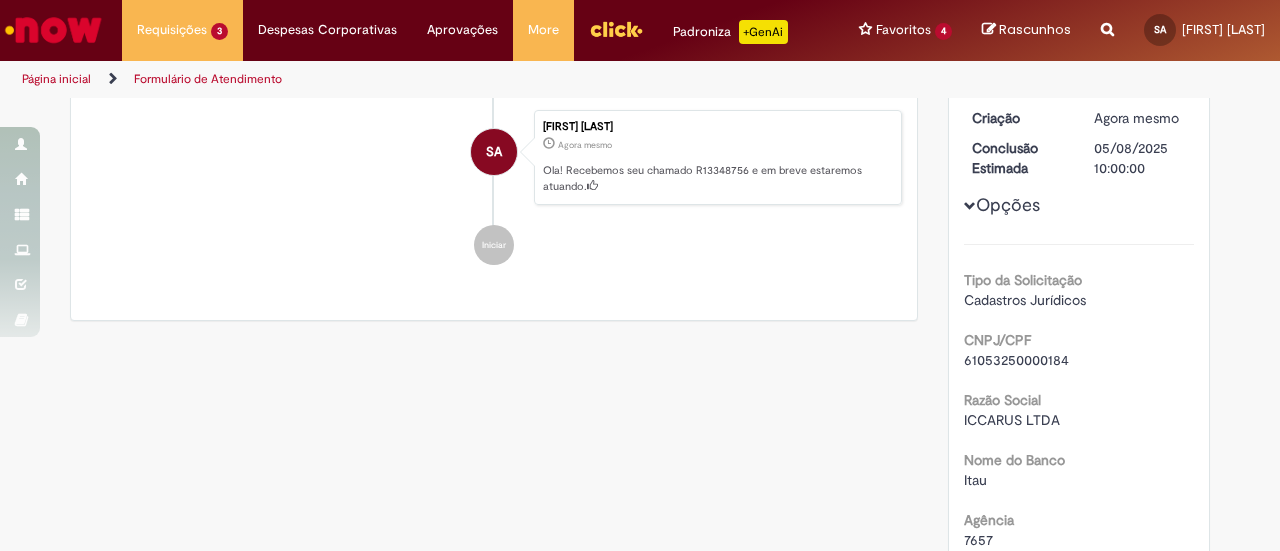 scroll, scrollTop: 222, scrollLeft: 0, axis: vertical 